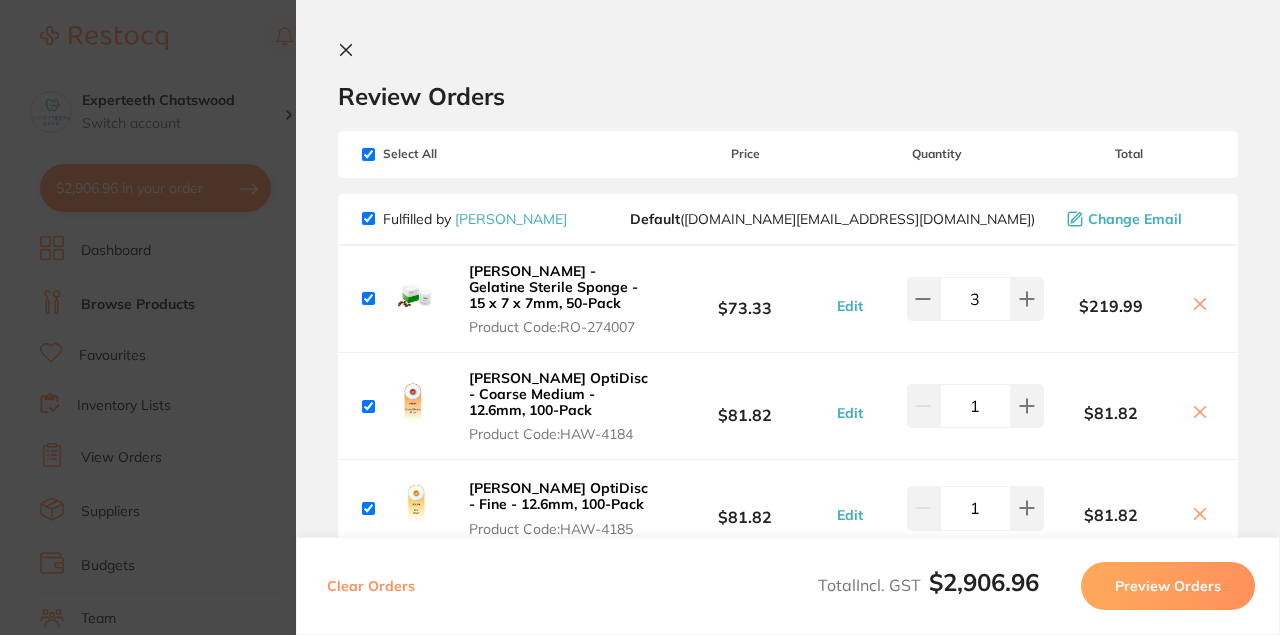 scroll, scrollTop: 0, scrollLeft: 0, axis: both 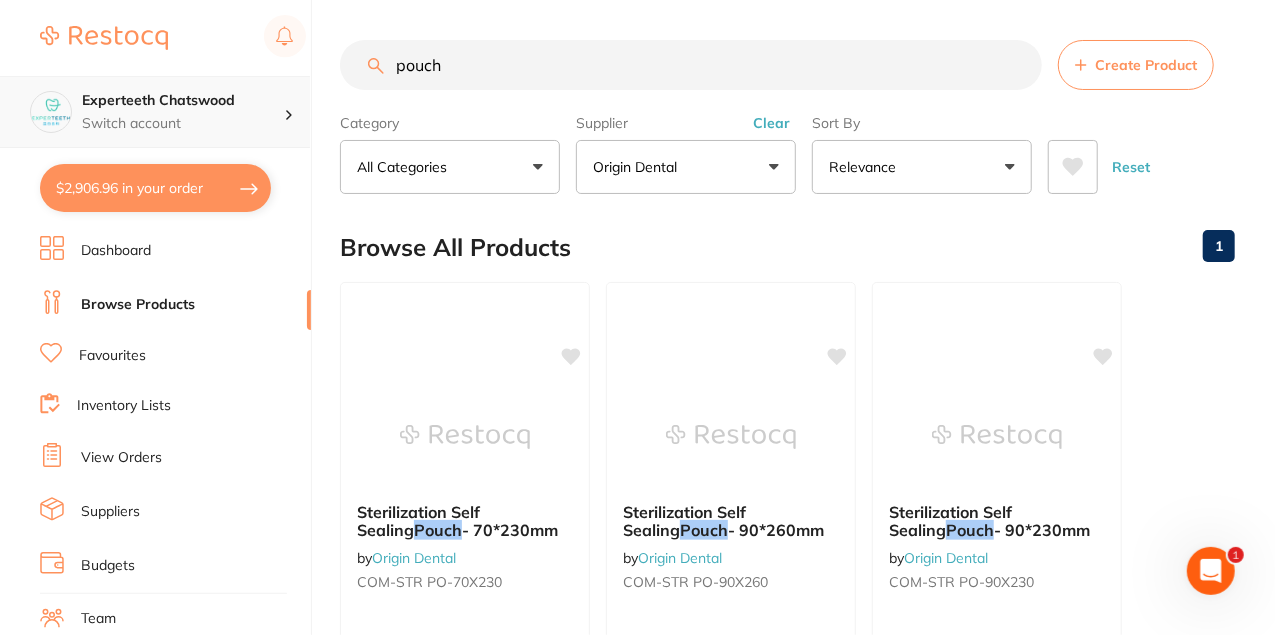 drag, startPoint x: 472, startPoint y: 68, endPoint x: 282, endPoint y: 80, distance: 190.37857 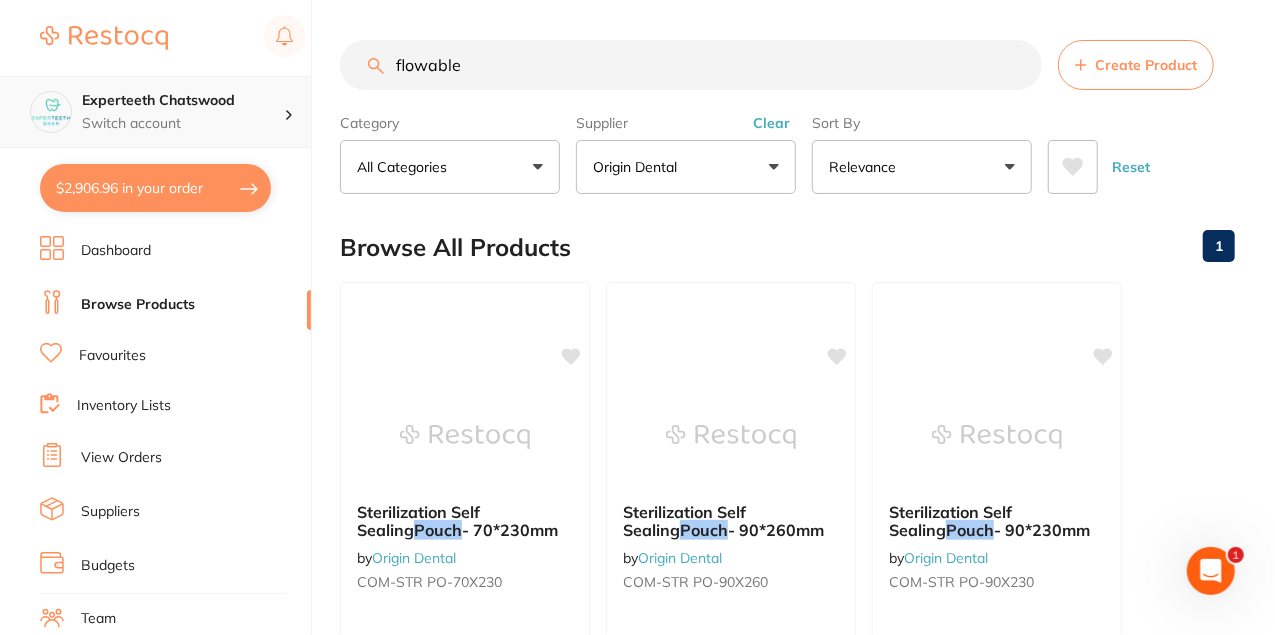 type on "flowable" 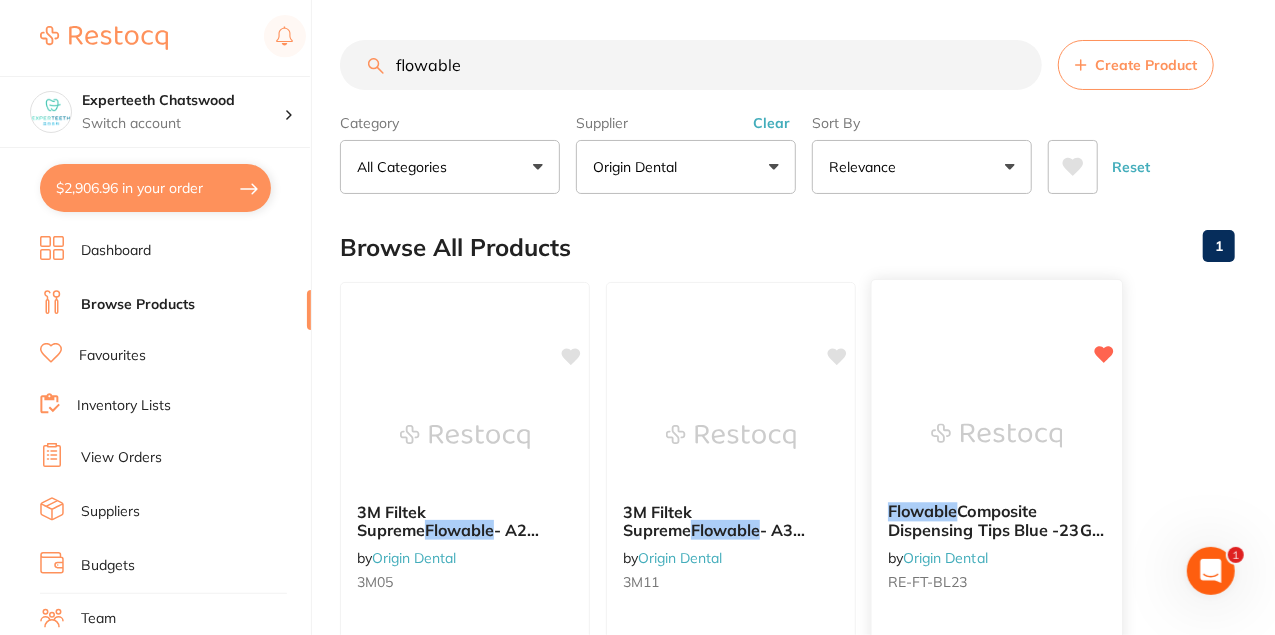 scroll, scrollTop: 0, scrollLeft: 0, axis: both 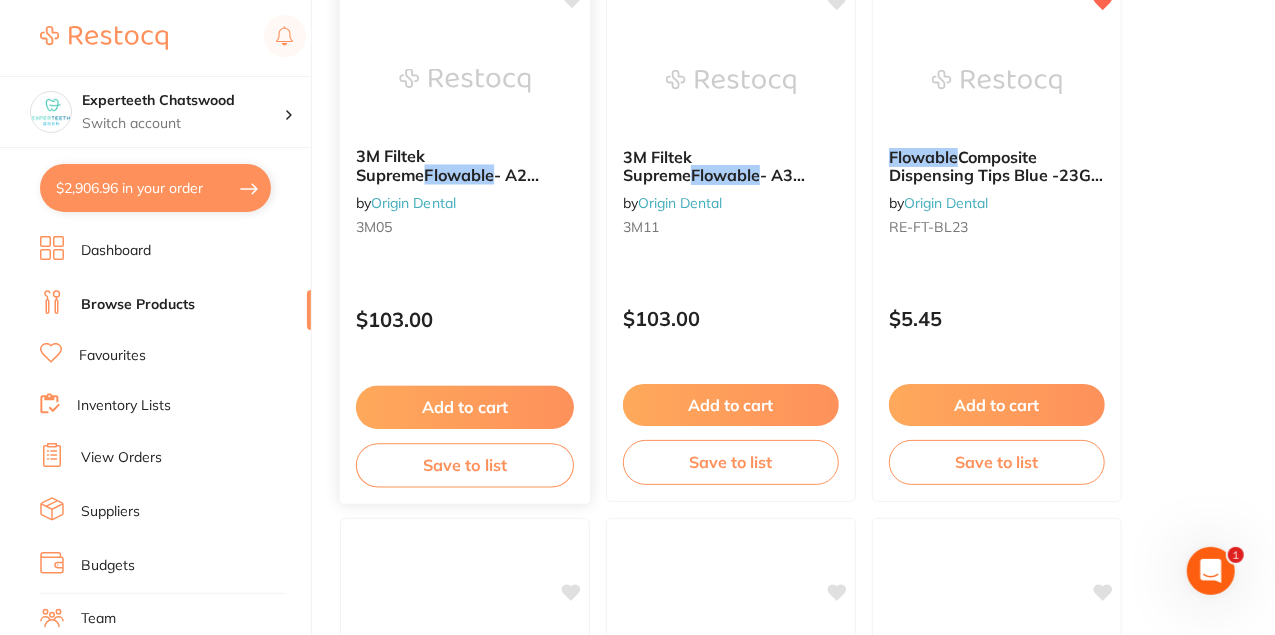 click on "Add to cart" at bounding box center (465, 407) 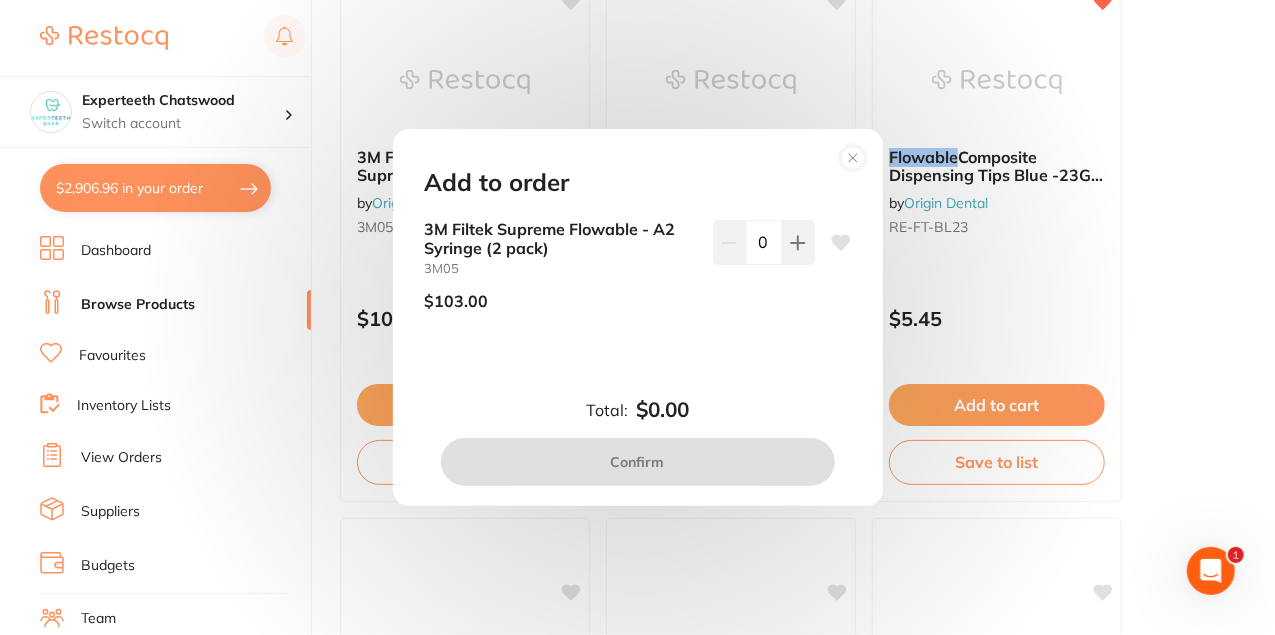 scroll, scrollTop: 0, scrollLeft: 0, axis: both 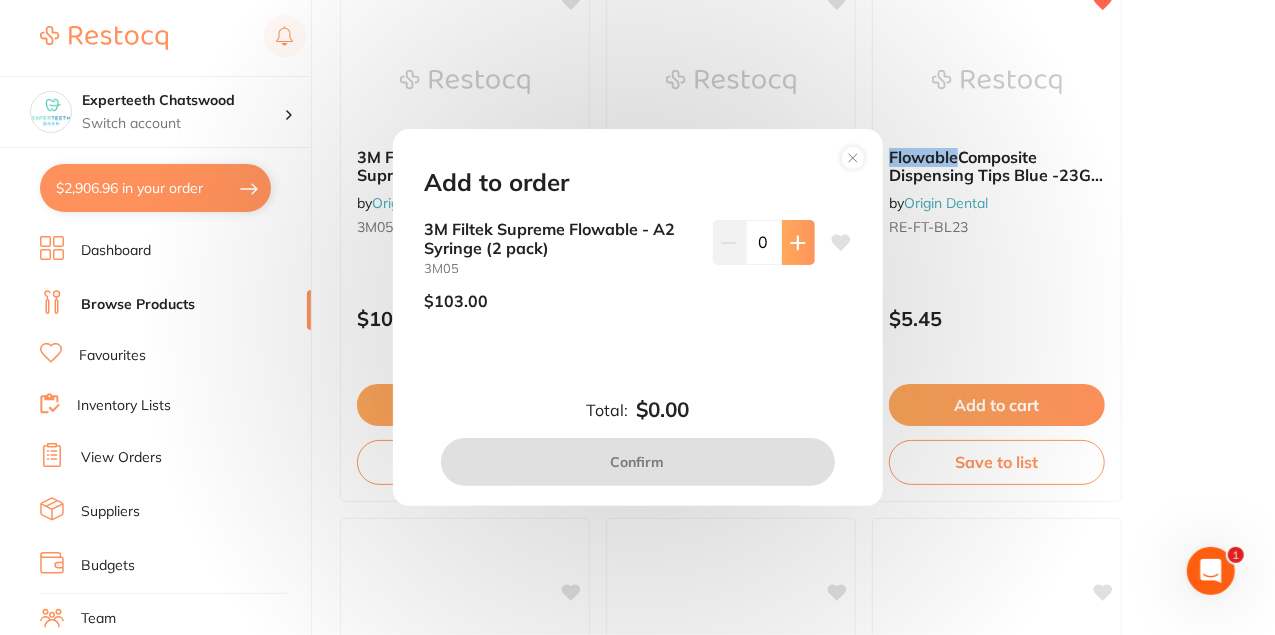 click 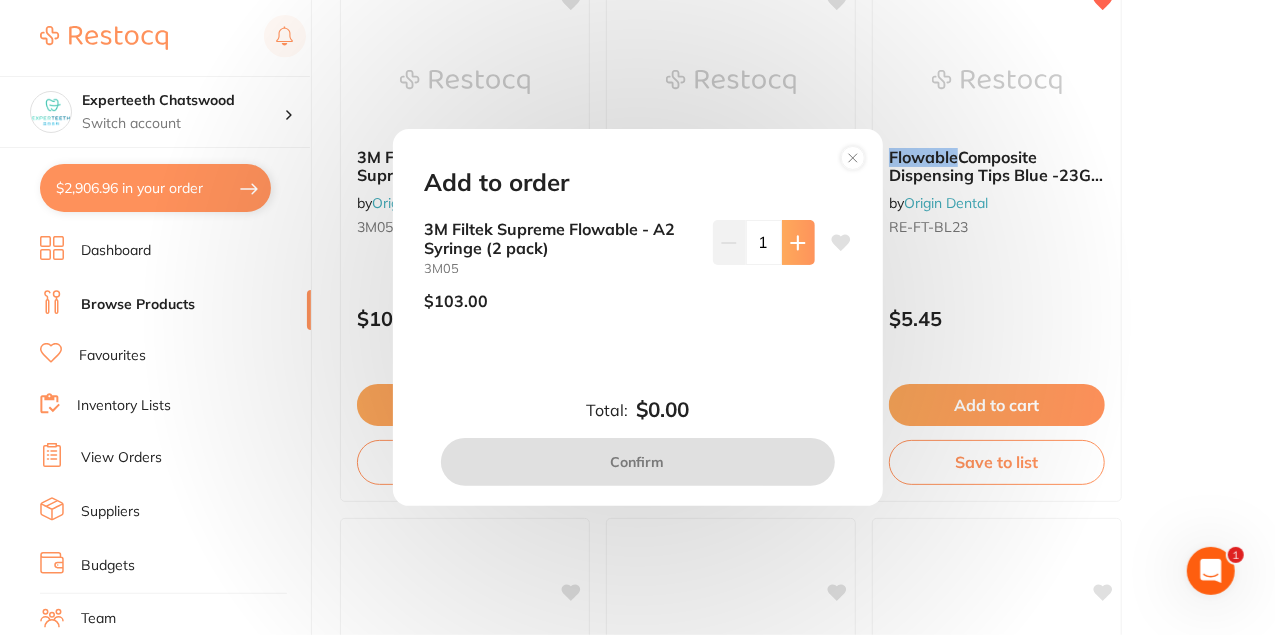 click 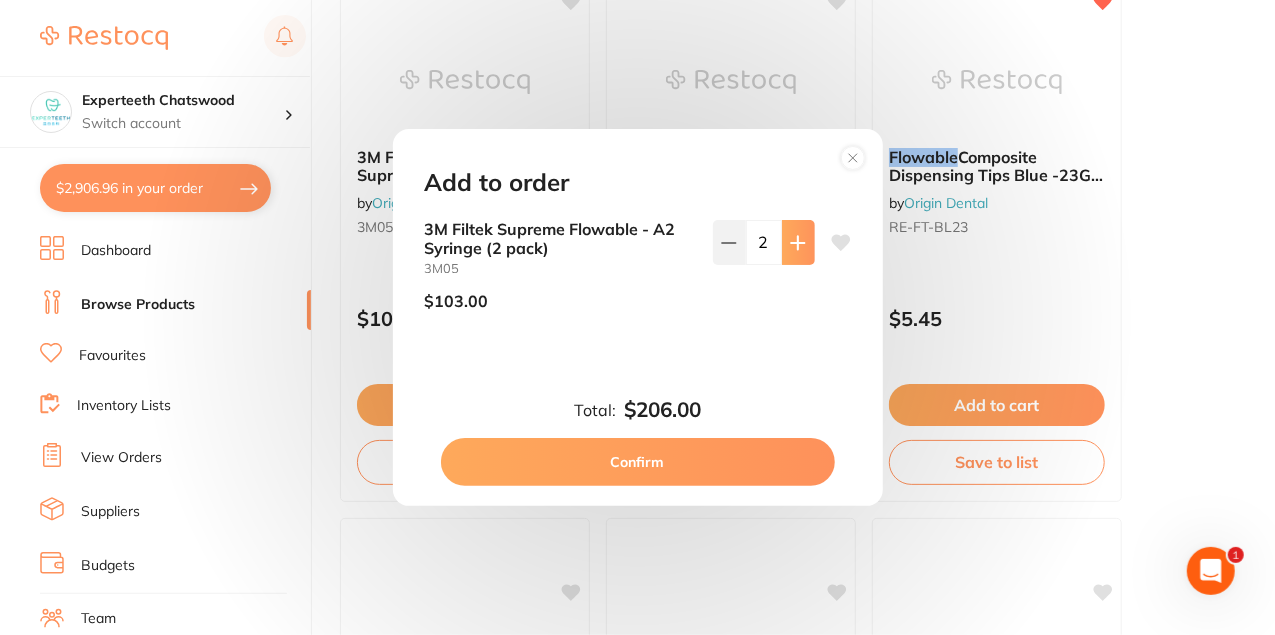 click 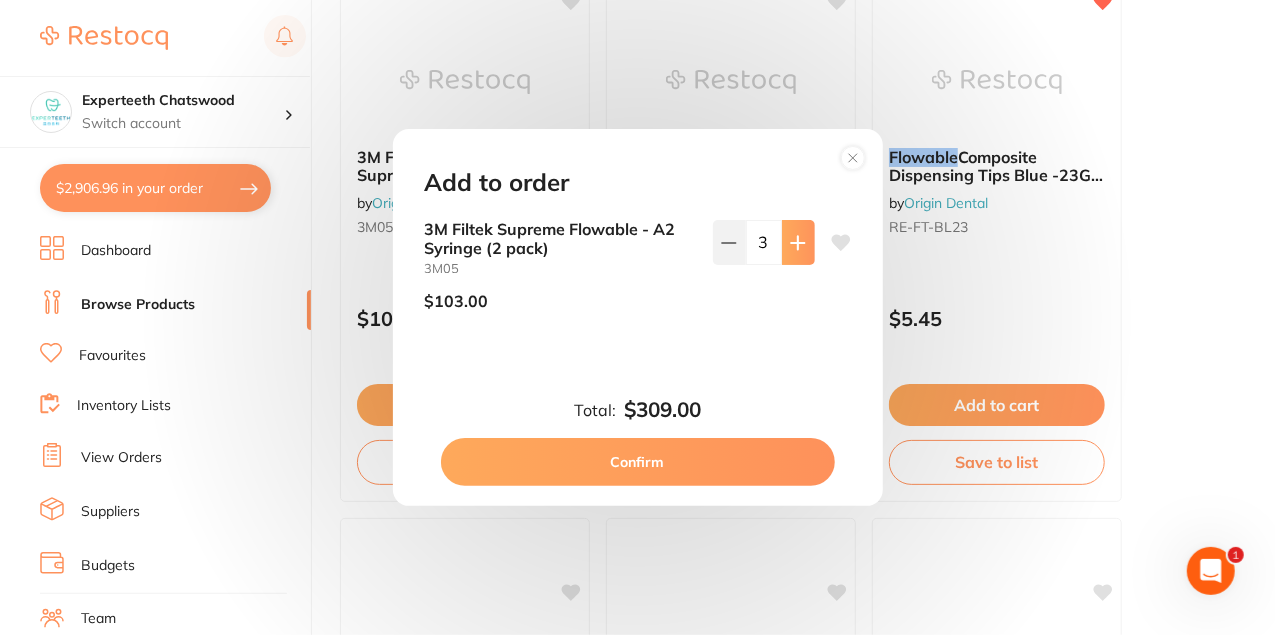 click 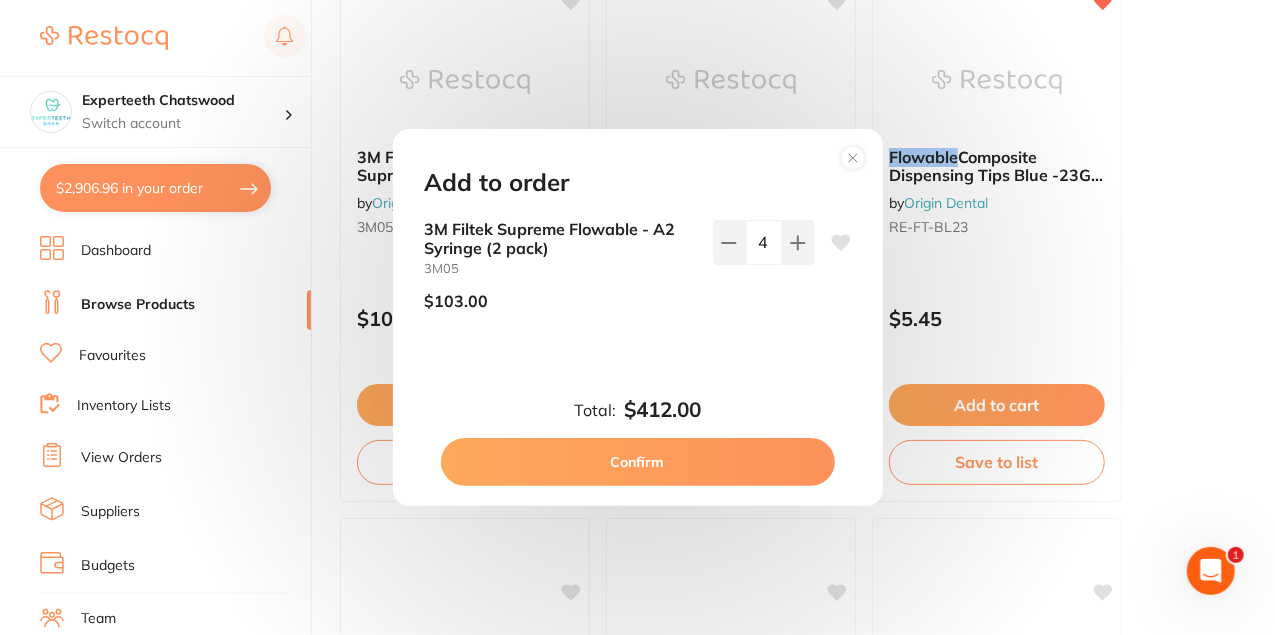 click on "Confirm" at bounding box center [638, 462] 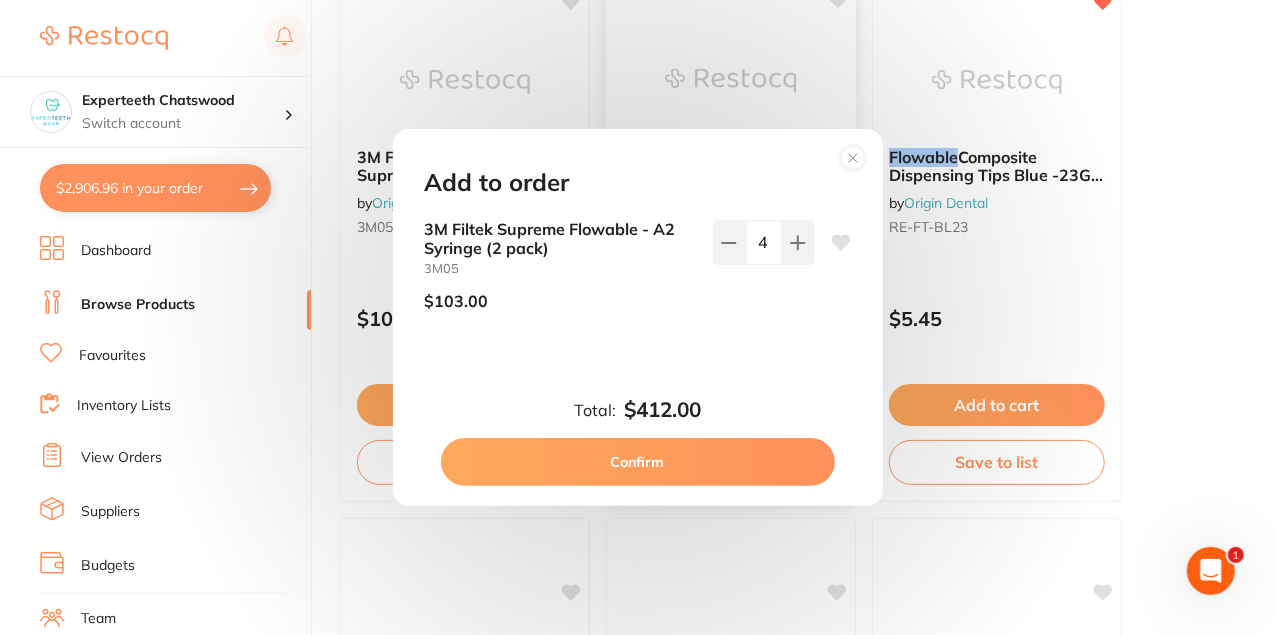 checkbox on "false" 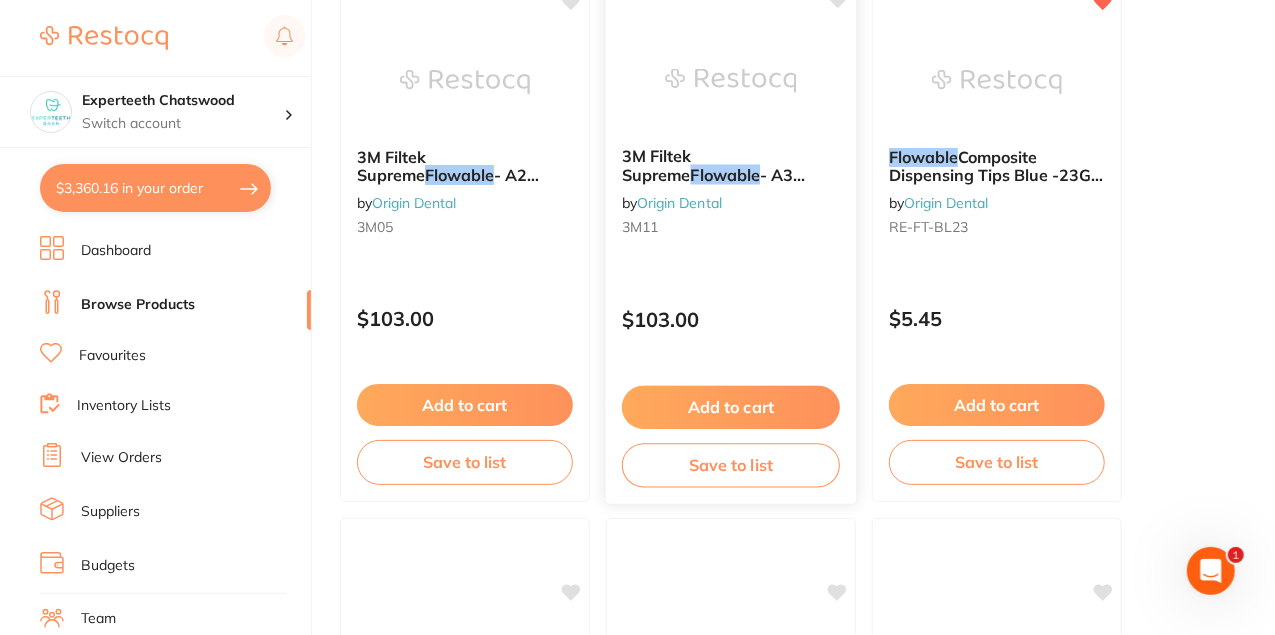click on "Add to cart" at bounding box center (731, 407) 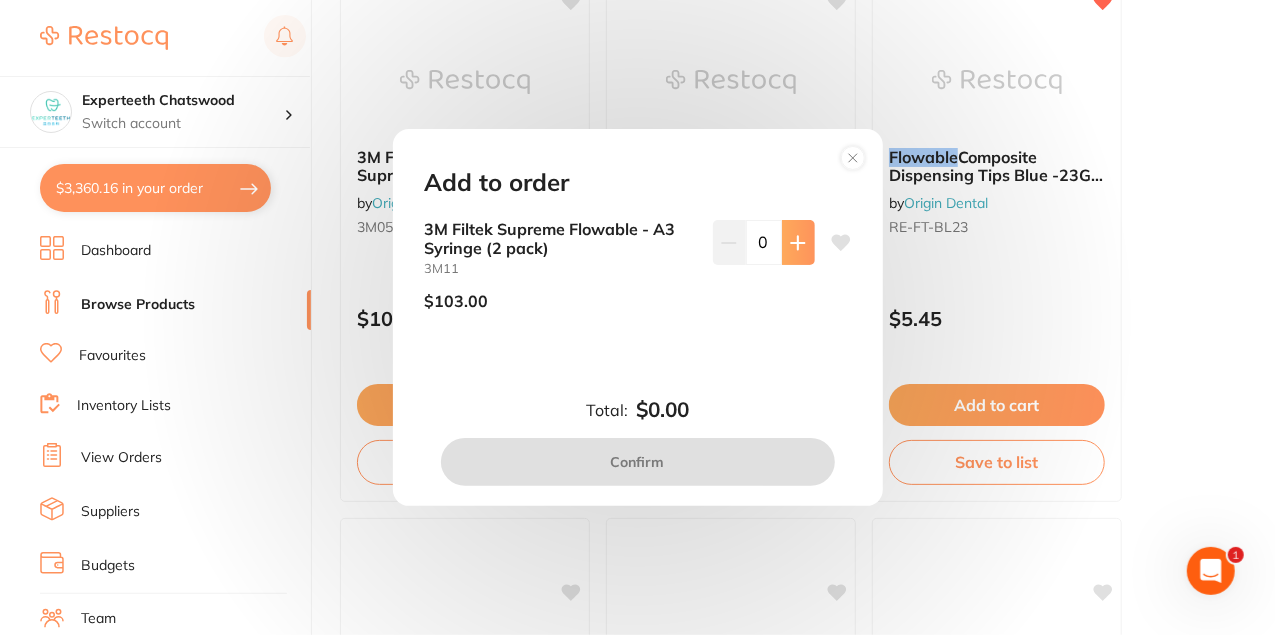 scroll, scrollTop: 0, scrollLeft: 0, axis: both 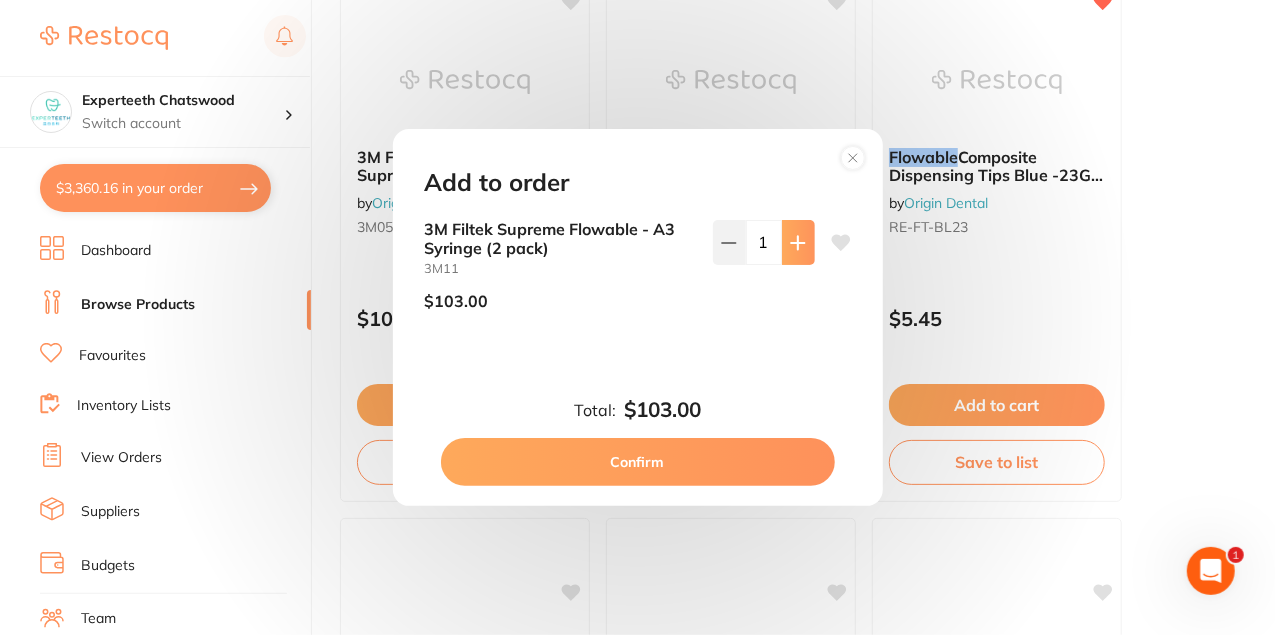 click at bounding box center [798, 242] 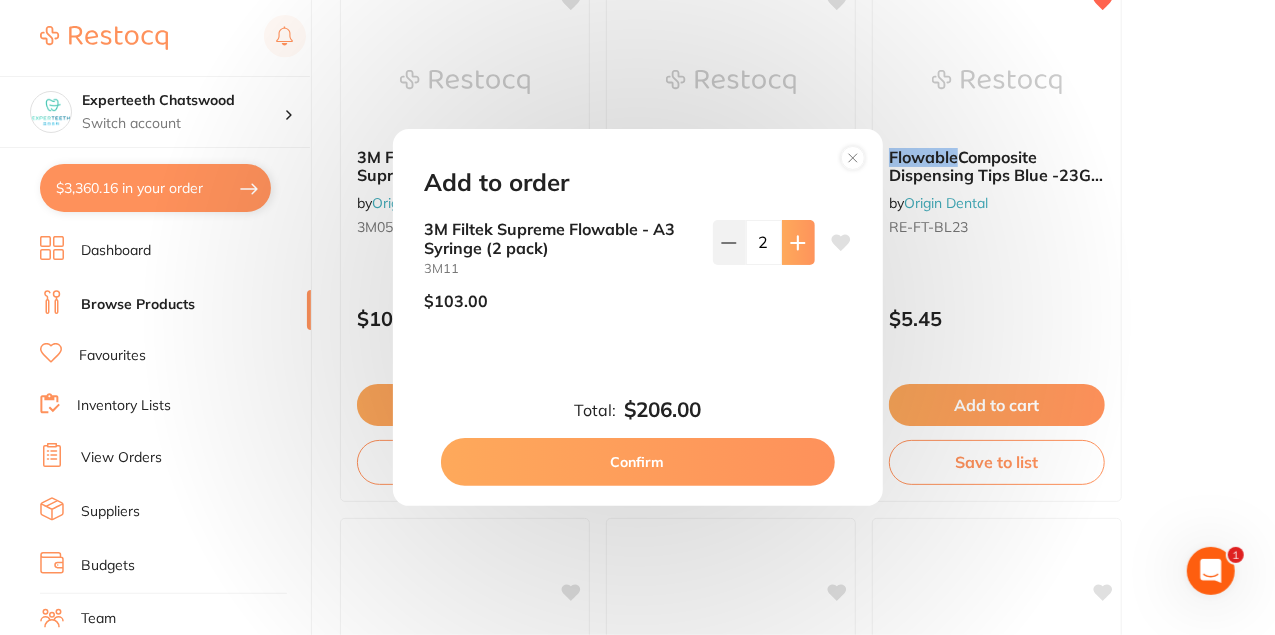 click at bounding box center (798, 242) 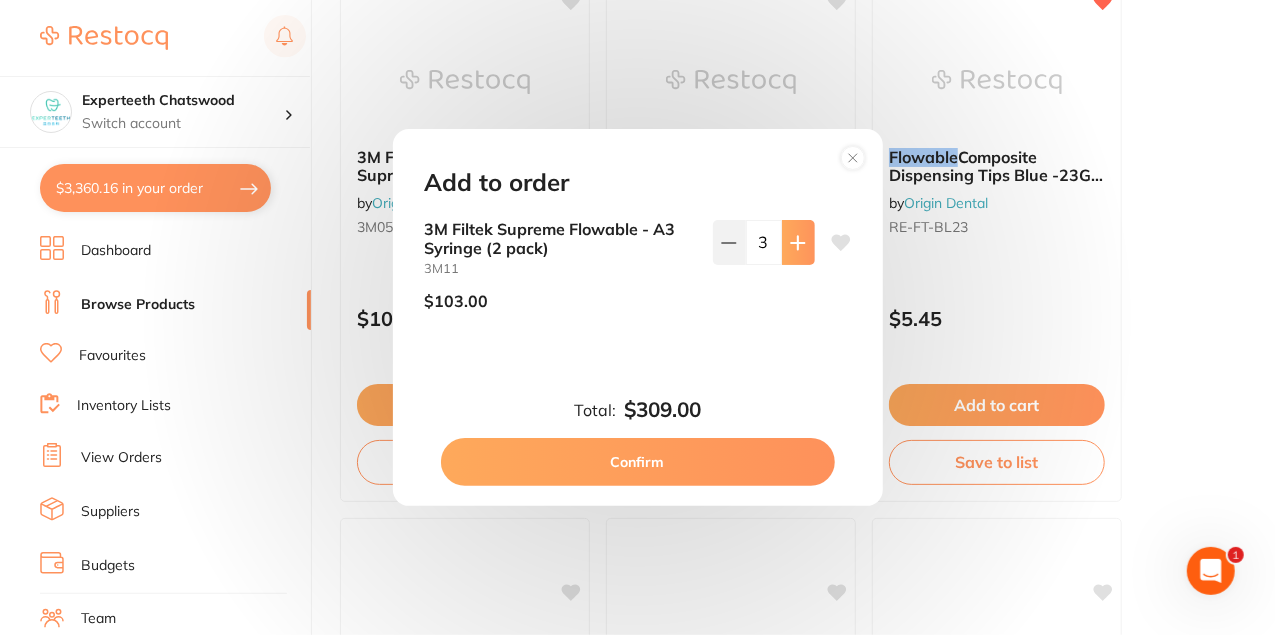 click at bounding box center [798, 242] 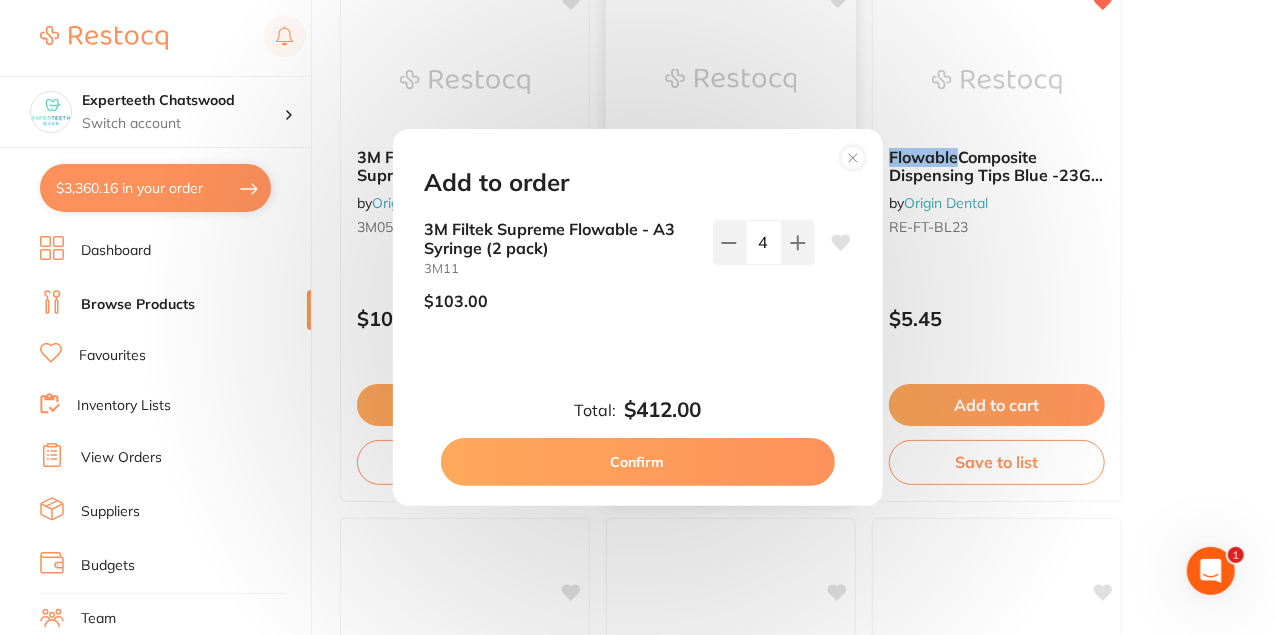 click on "Confirm" at bounding box center (638, 462) 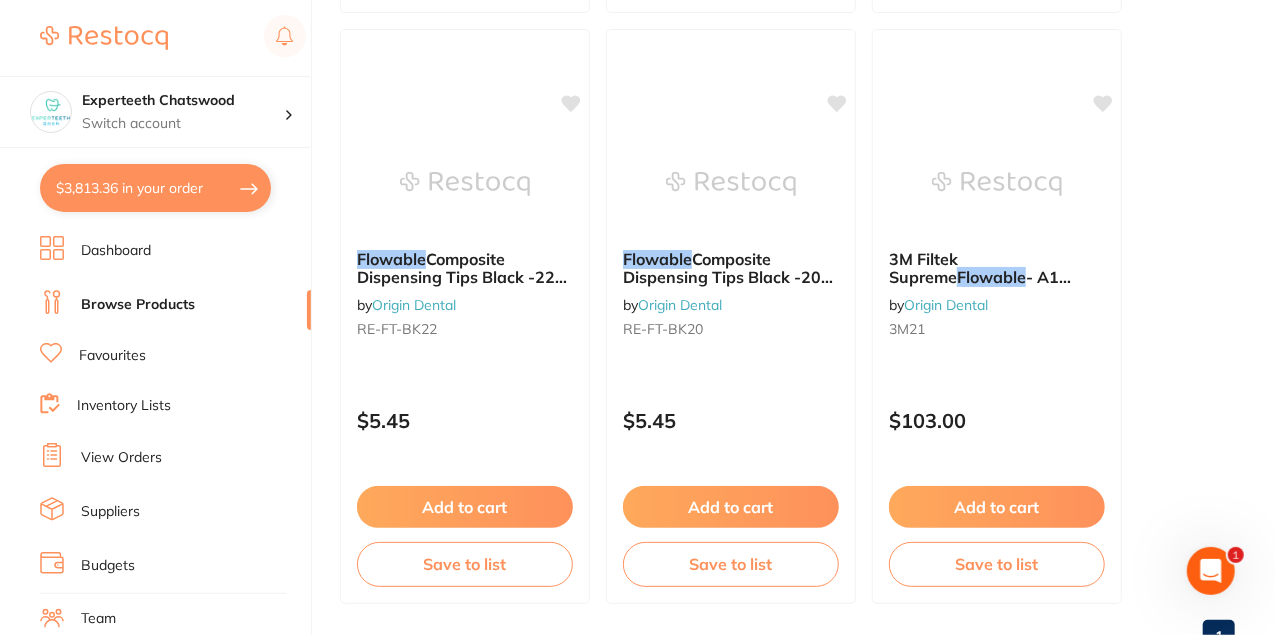 scroll, scrollTop: 844, scrollLeft: 0, axis: vertical 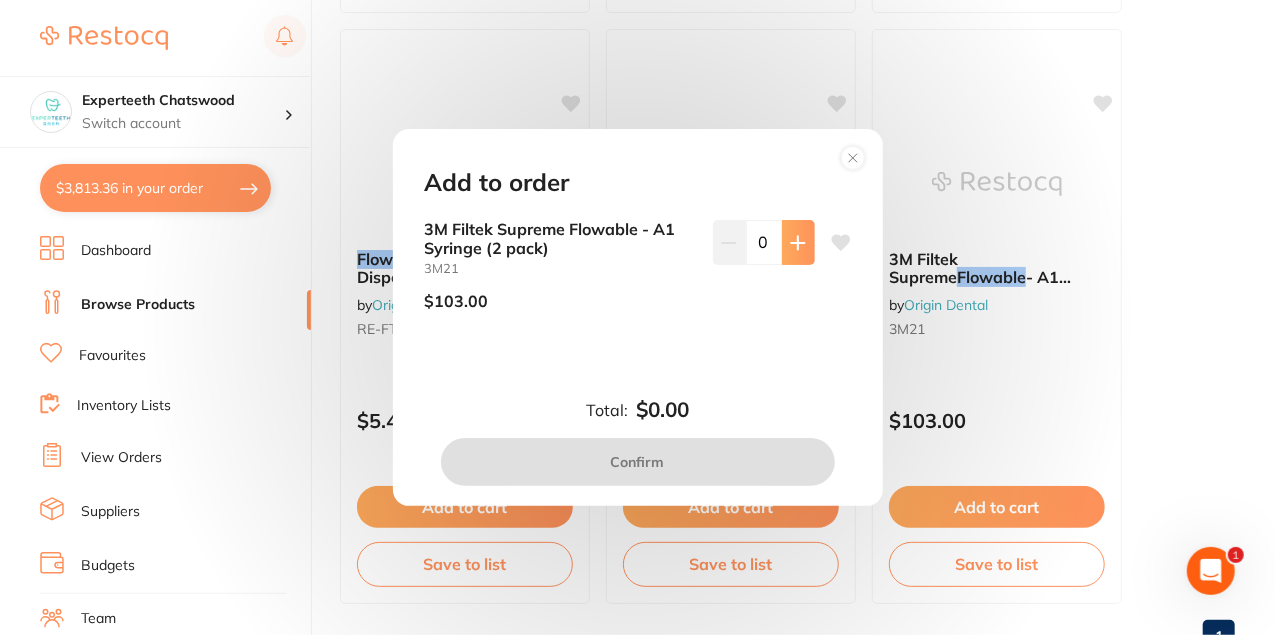 click 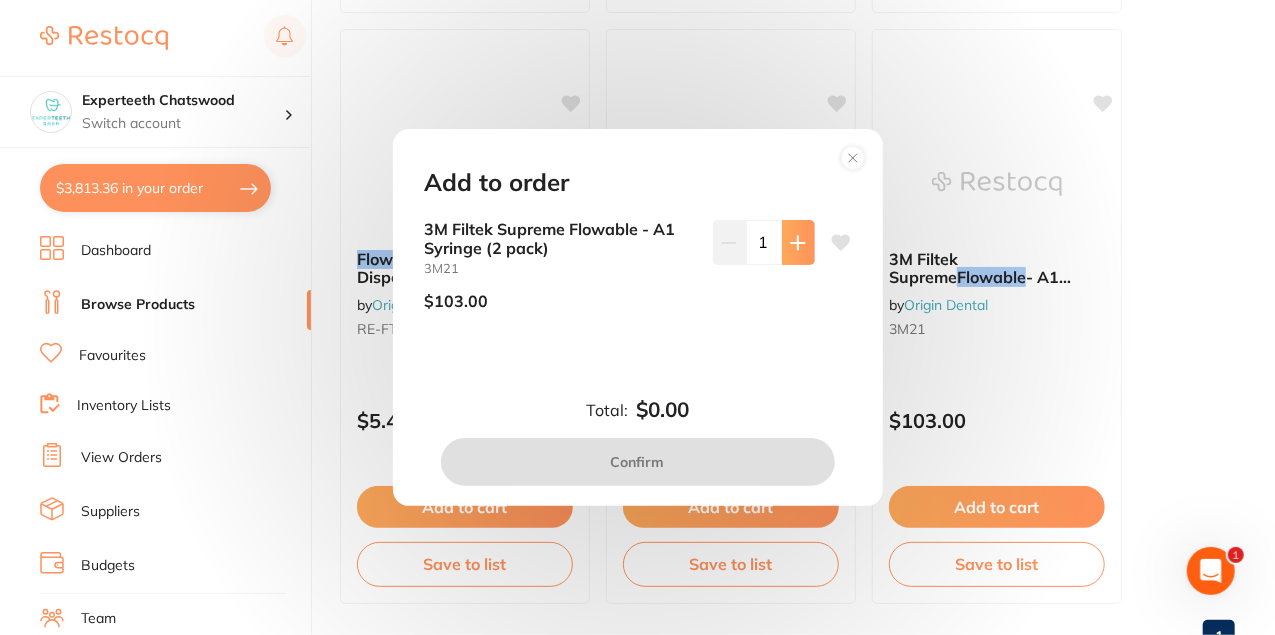 click 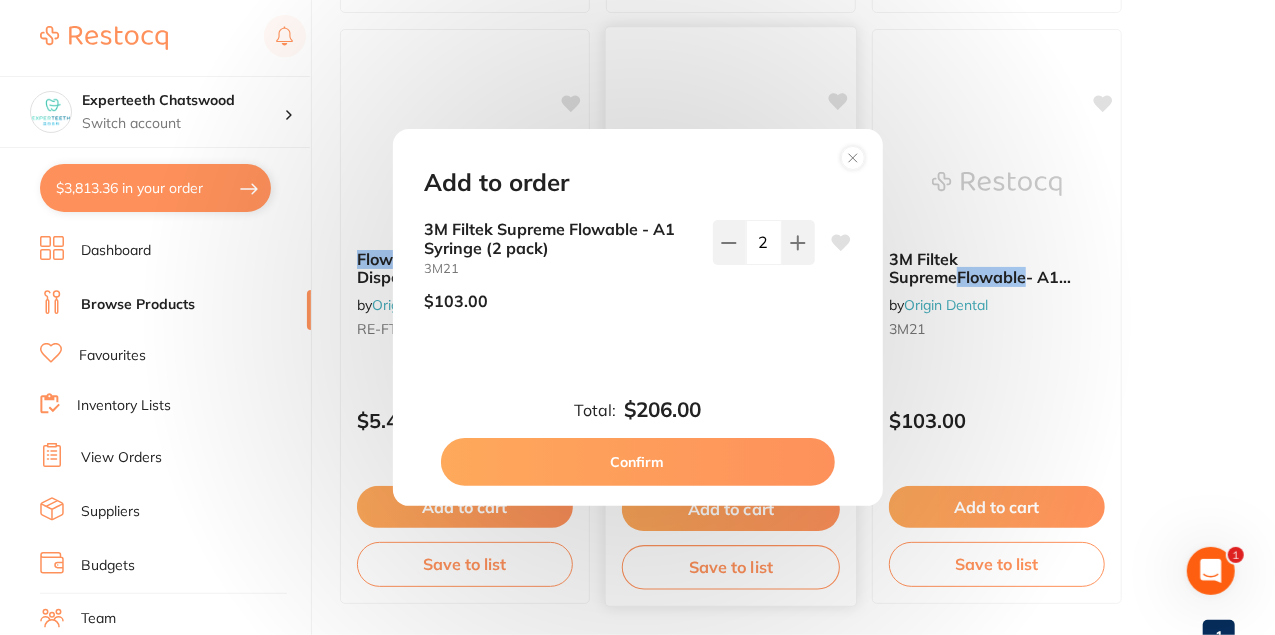 drag, startPoint x: 637, startPoint y: 458, endPoint x: 652, endPoint y: 458, distance: 15 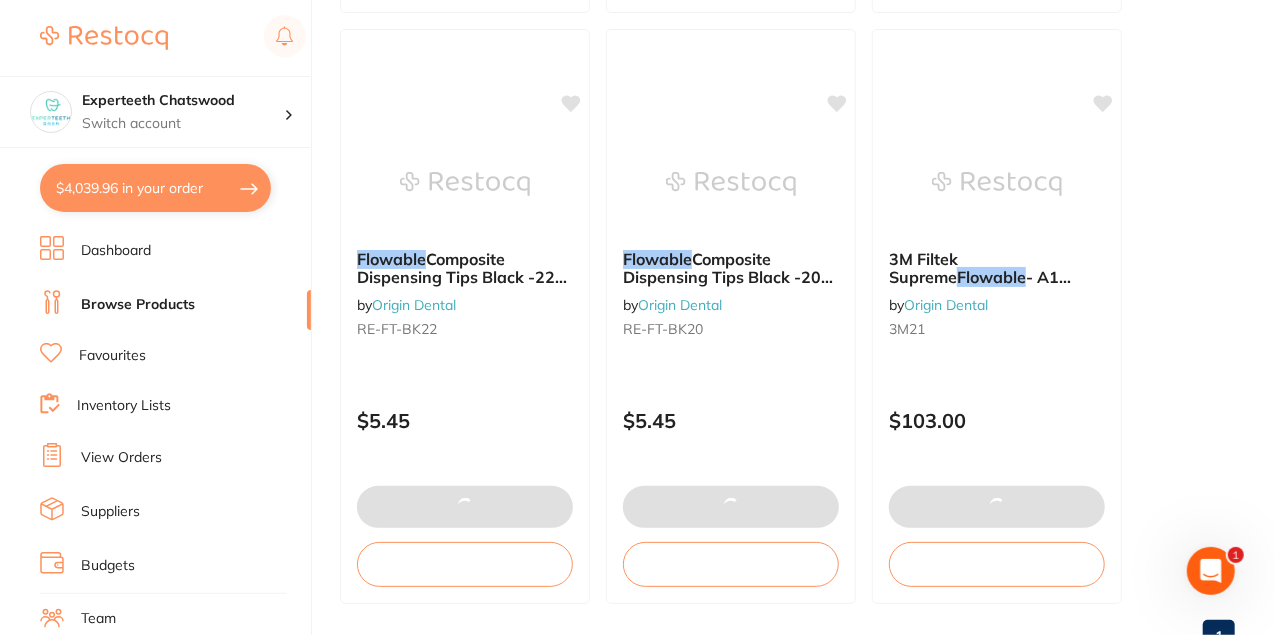 scroll, scrollTop: 844, scrollLeft: 0, axis: vertical 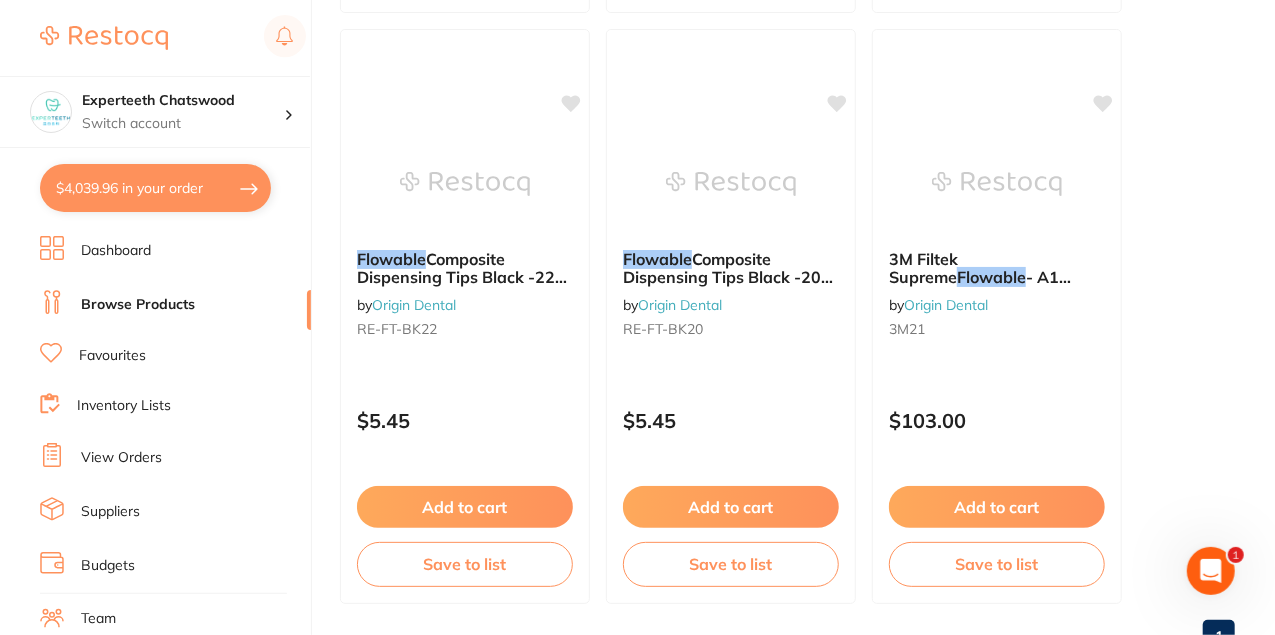 click on "3M Filtek Supreme  Flowable  - A2 Syringe (2 pack)   by  Origin Dental 3M05 $103.00 Add to cart Save to list 3M Filtek Supreme  Flowable  - A3 Syringe (2 pack)   by  Origin Dental 3M11 $103.00 Add to cart Save to list Flowable  Composite Dispensing Tips Blue -23G (100pcs/bag)   by  Origin Dental RE-FT-BL23 $5.45 Add to cart Save to list Flowable  Composite Dispensing Tips Black -22G (100pcs/bag)   by  Origin Dental RE-FT-BK22 $5.45 Add to cart Save to list Flowable  Composite Dispensing Tips Black -20G (100pcs/bag)   by  Origin Dental RE-FT-BK20 $5.45 Add to cart Save to list 3M Filtek Supreme  Flowable  - A1 Syringe (2 pack)   by  Origin Dental 3M21 $103.00 Add to cart Save to list" at bounding box center [787, 21] 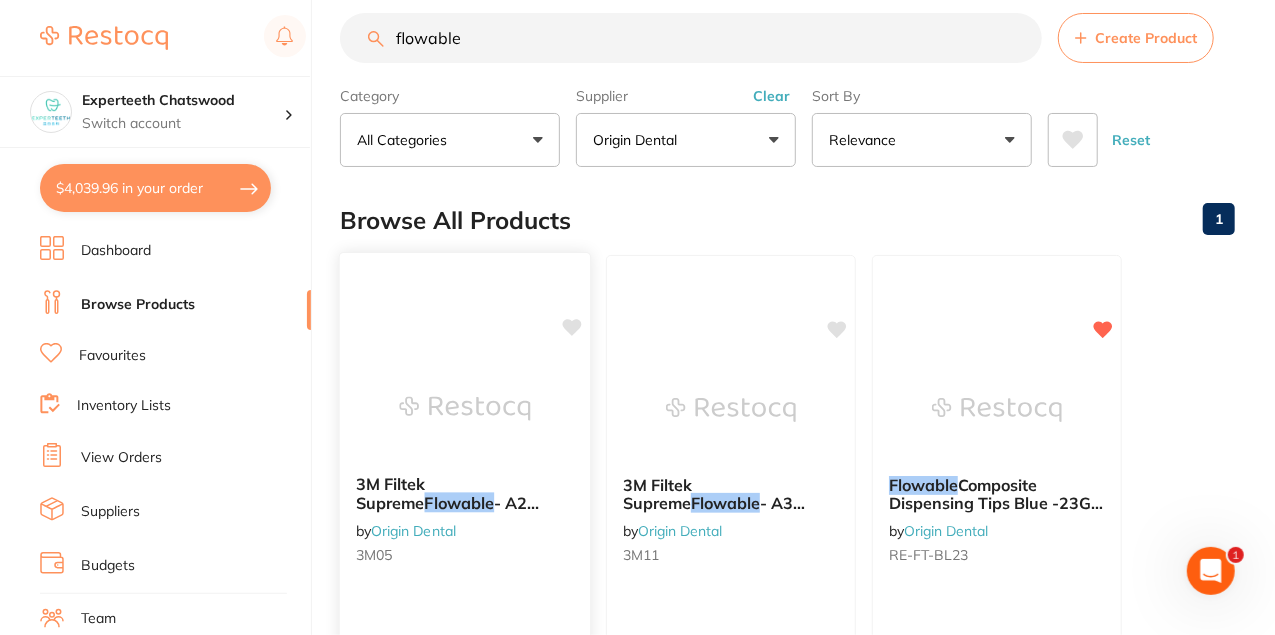 scroll, scrollTop: 0, scrollLeft: 0, axis: both 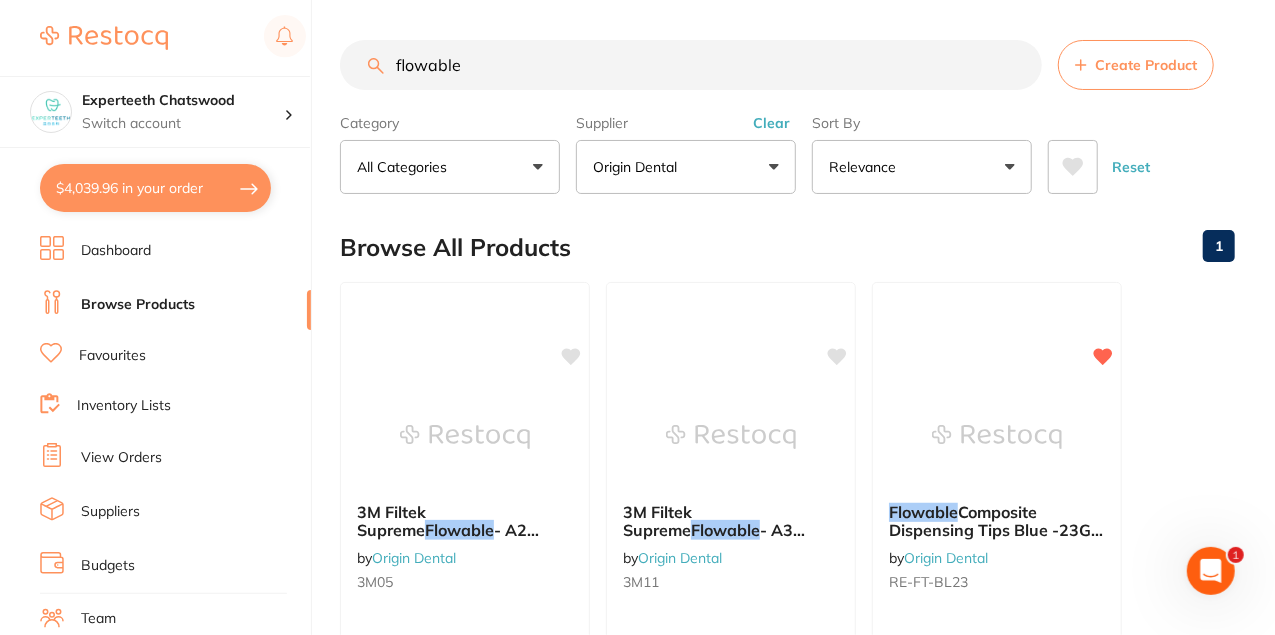 click on "Origin Dental" at bounding box center (639, 167) 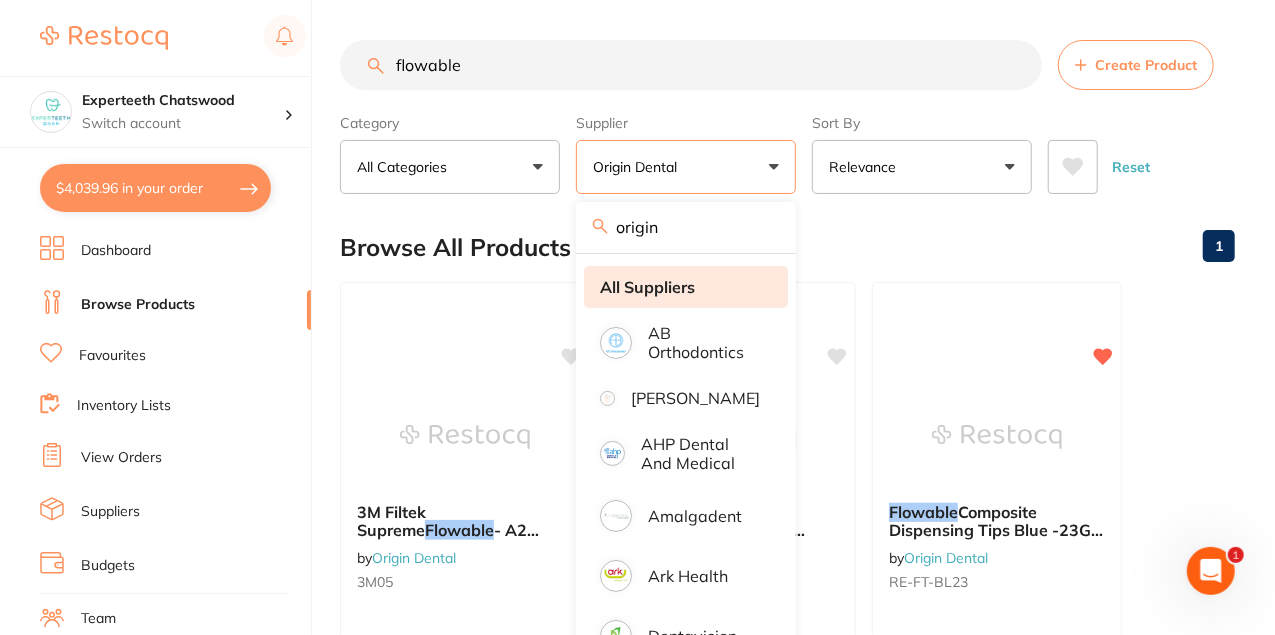 click on "All Suppliers" at bounding box center [647, 287] 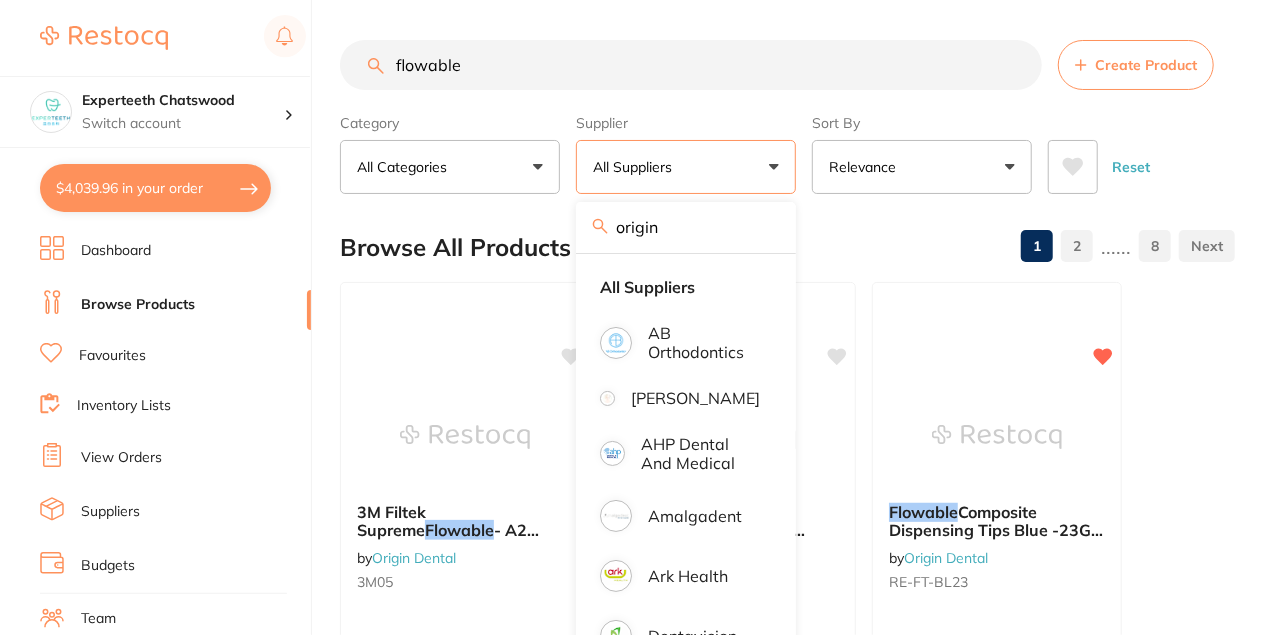 click on "flowable" at bounding box center [691, 65] 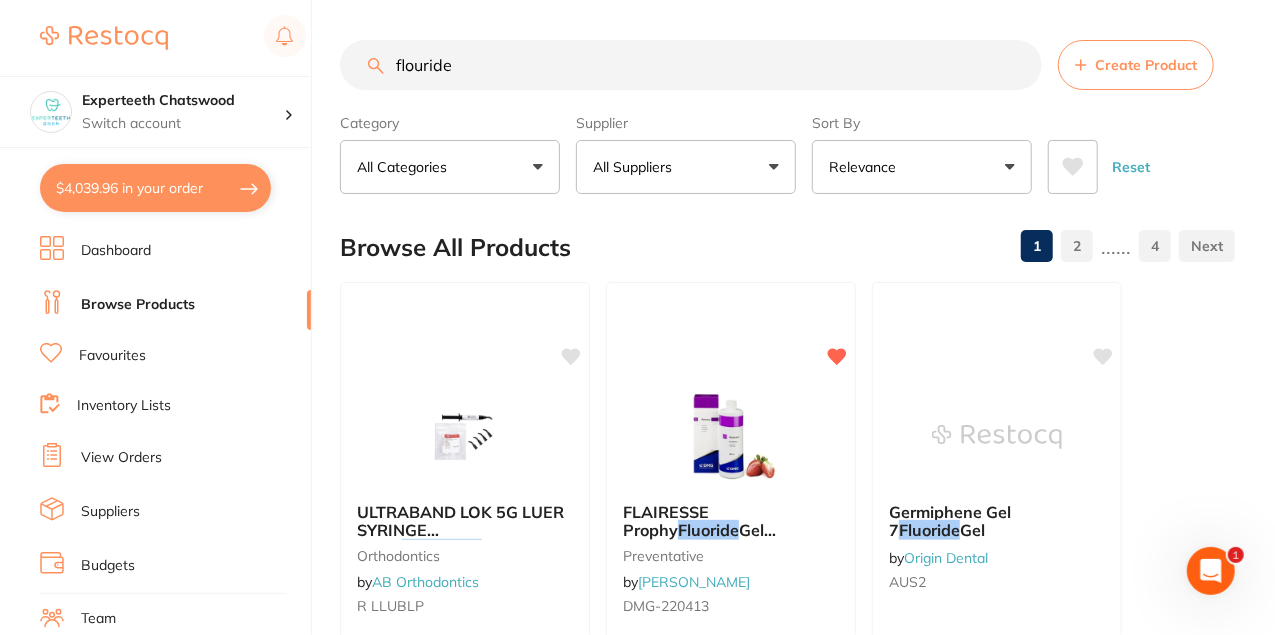 scroll, scrollTop: 0, scrollLeft: 0, axis: both 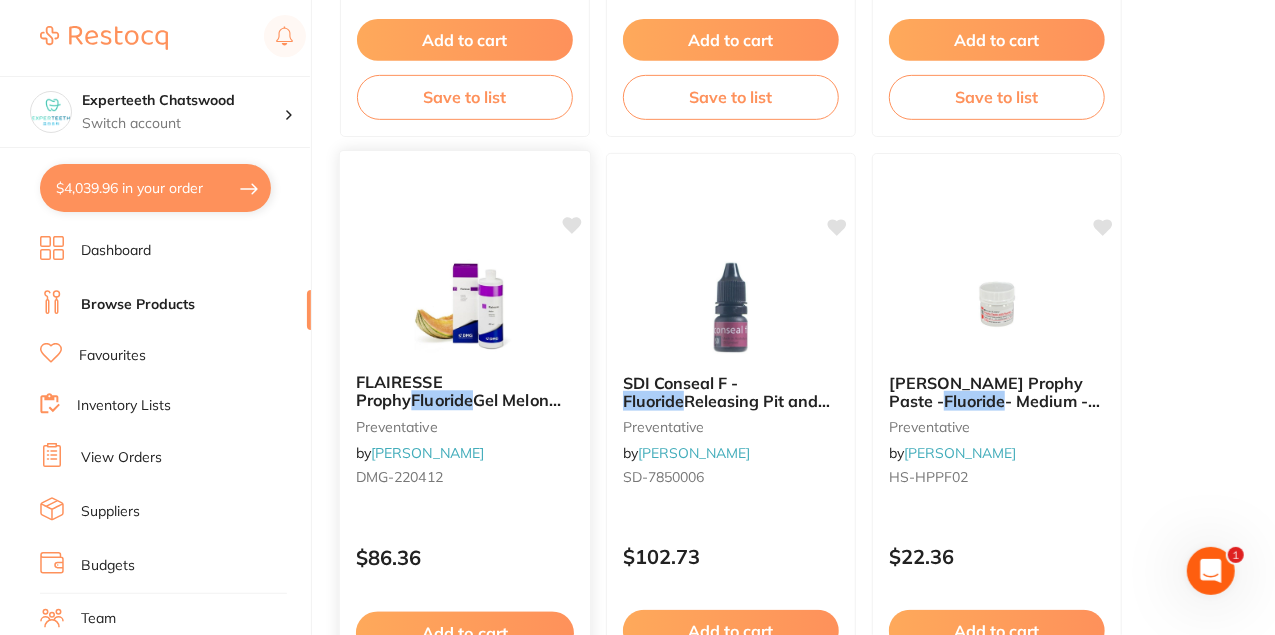 type on "flouride" 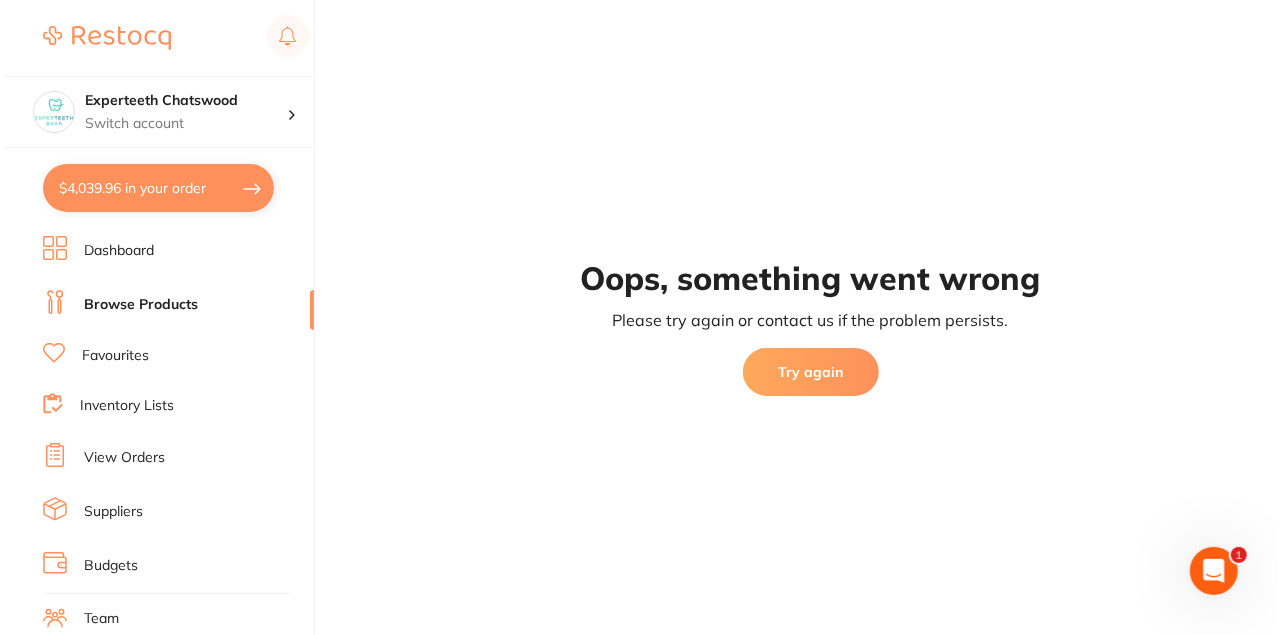 scroll, scrollTop: 0, scrollLeft: 0, axis: both 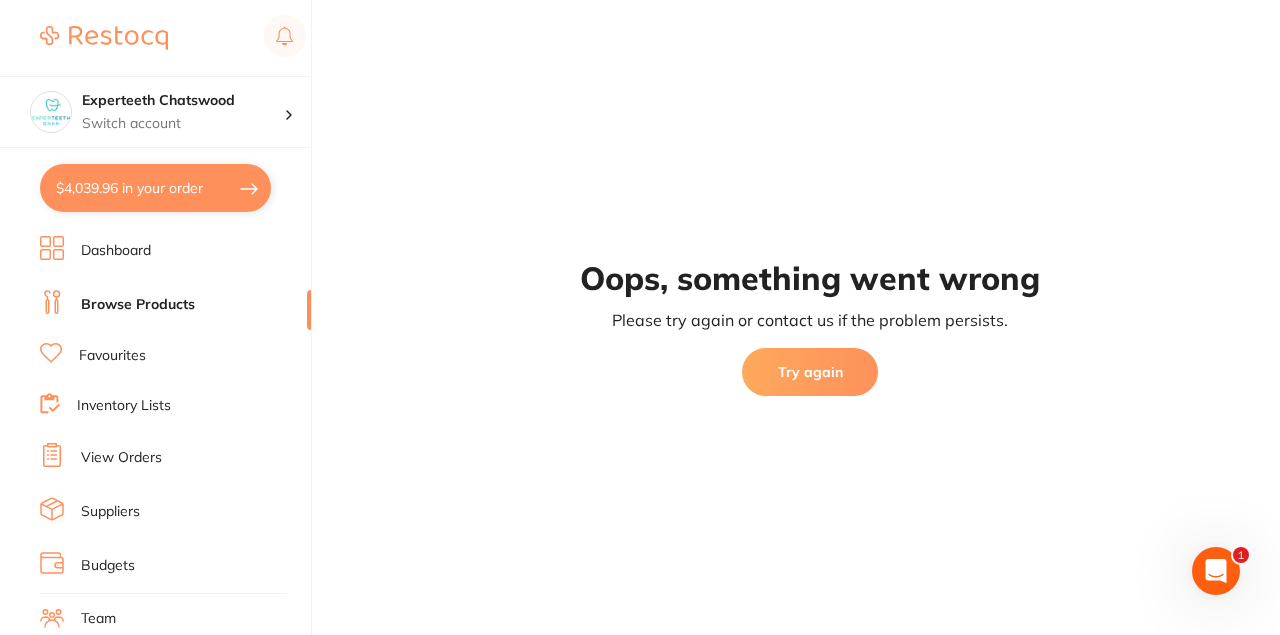 click on "Try again" at bounding box center [810, 372] 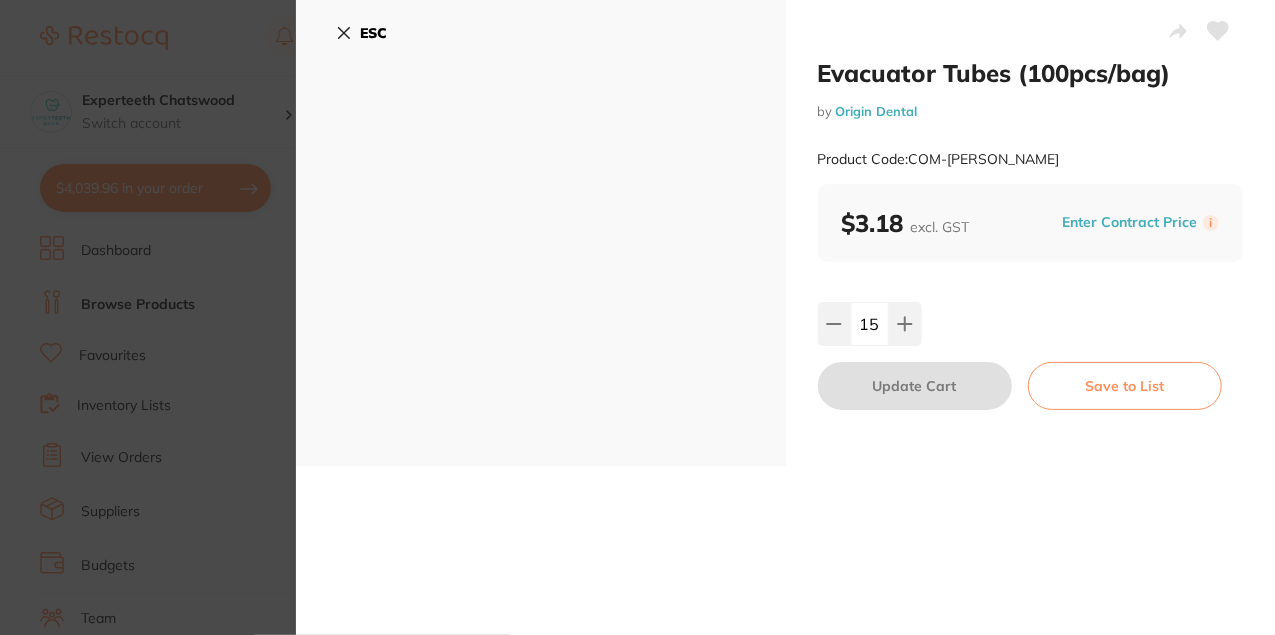scroll, scrollTop: 2484, scrollLeft: 0, axis: vertical 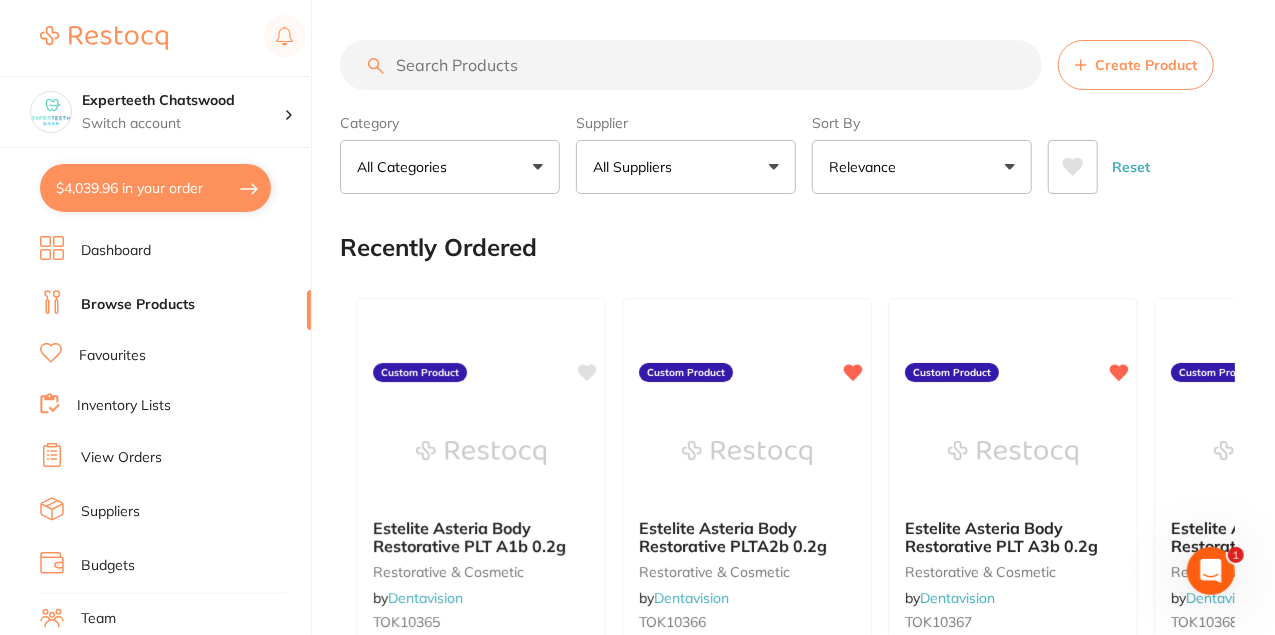 click at bounding box center (691, 65) 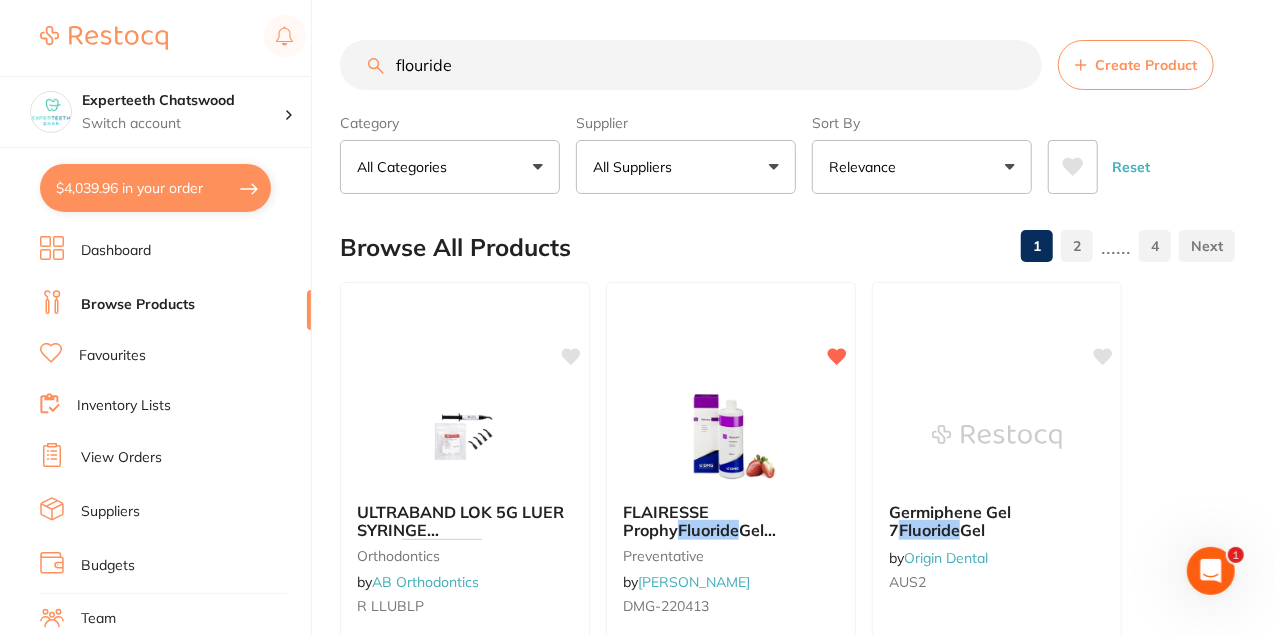scroll, scrollTop: 0, scrollLeft: 0, axis: both 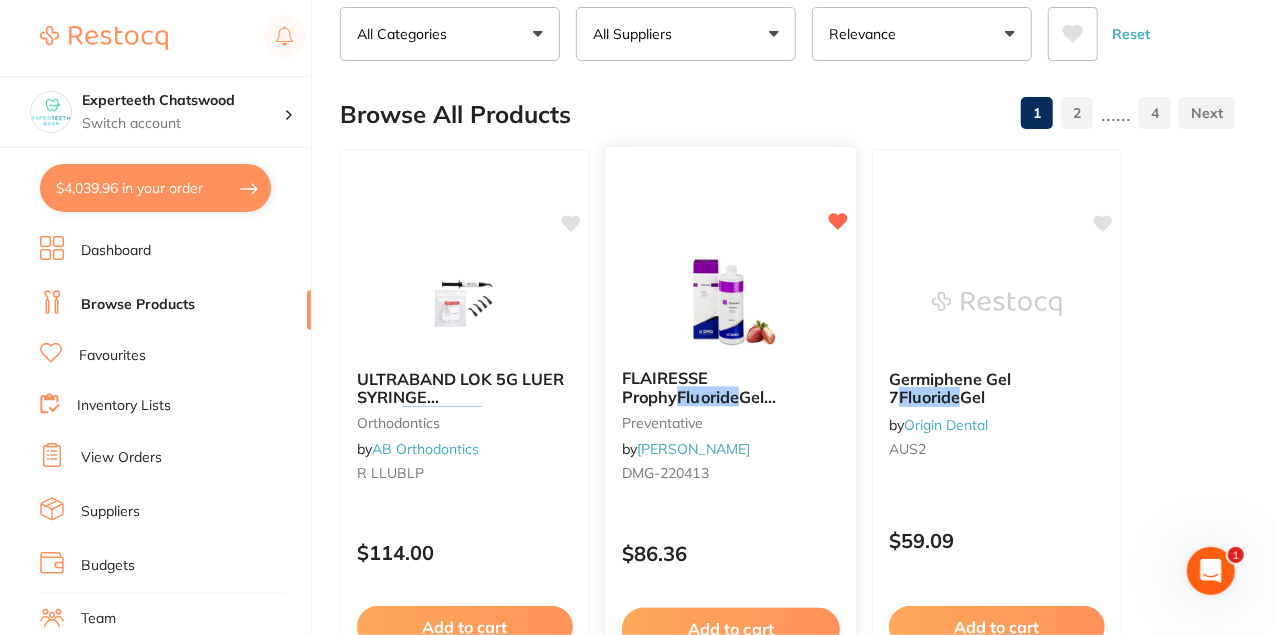 type on "flouride" 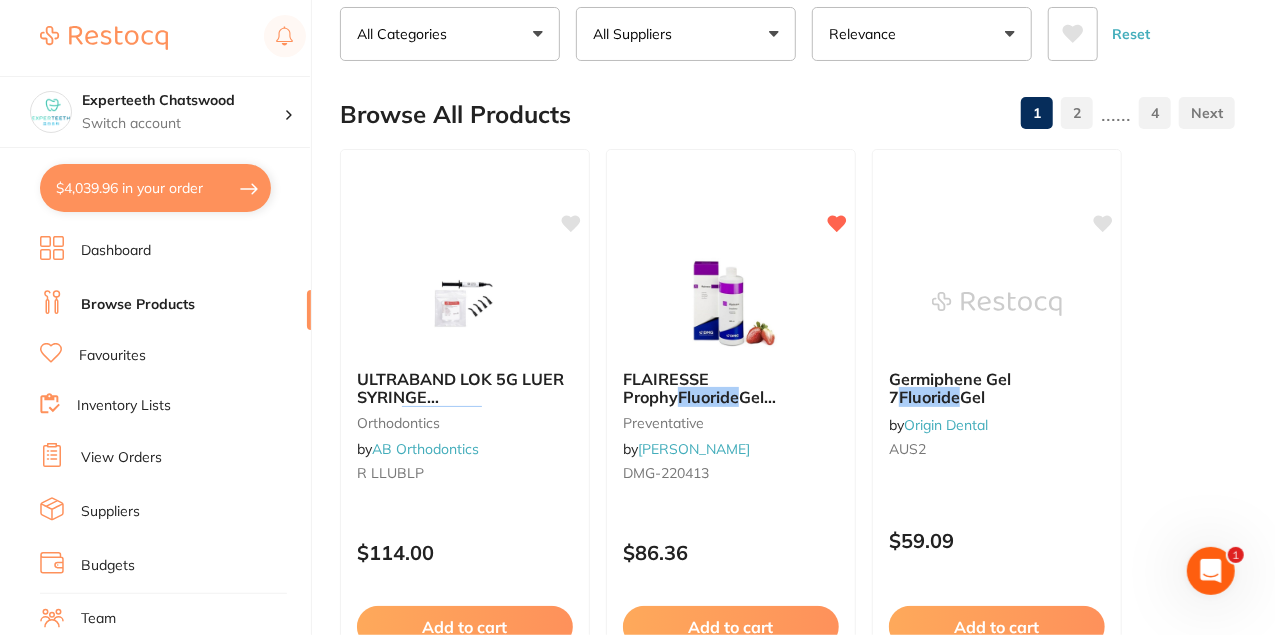 click on "FLAIRESSE Prophy  Fluoride  Gel Strawberry 480ml Bottle   preventative by  [PERSON_NAME] DMG-220413" at bounding box center (731, 429) 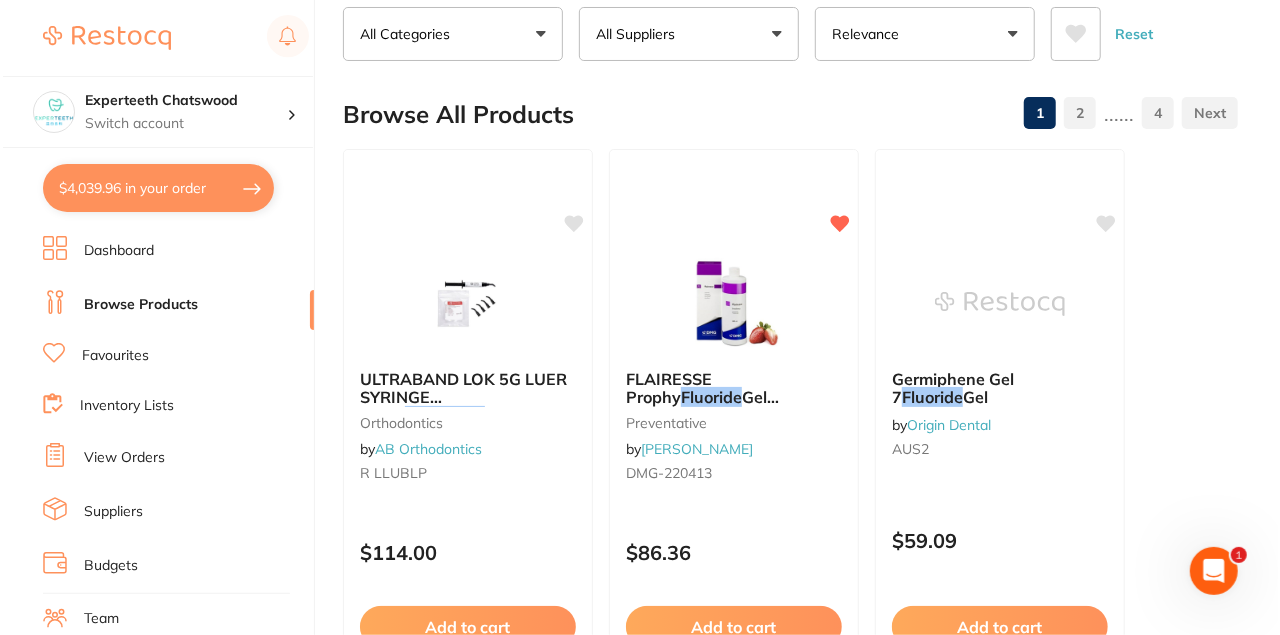 scroll, scrollTop: 0, scrollLeft: 0, axis: both 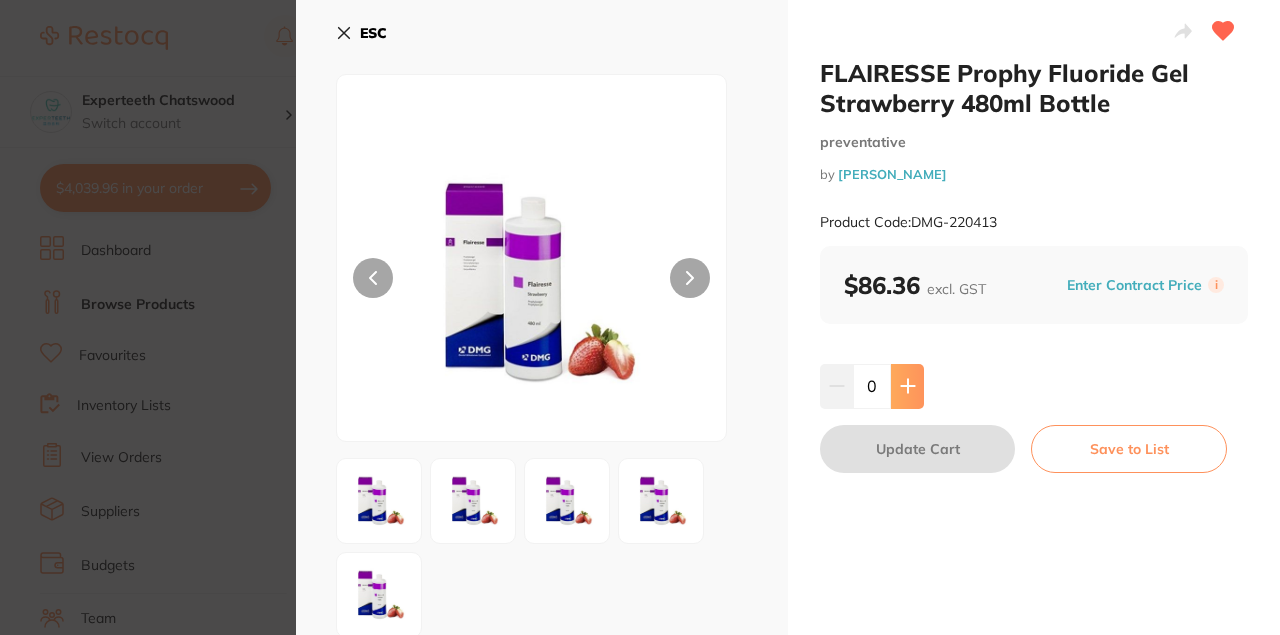 click at bounding box center (907, 386) 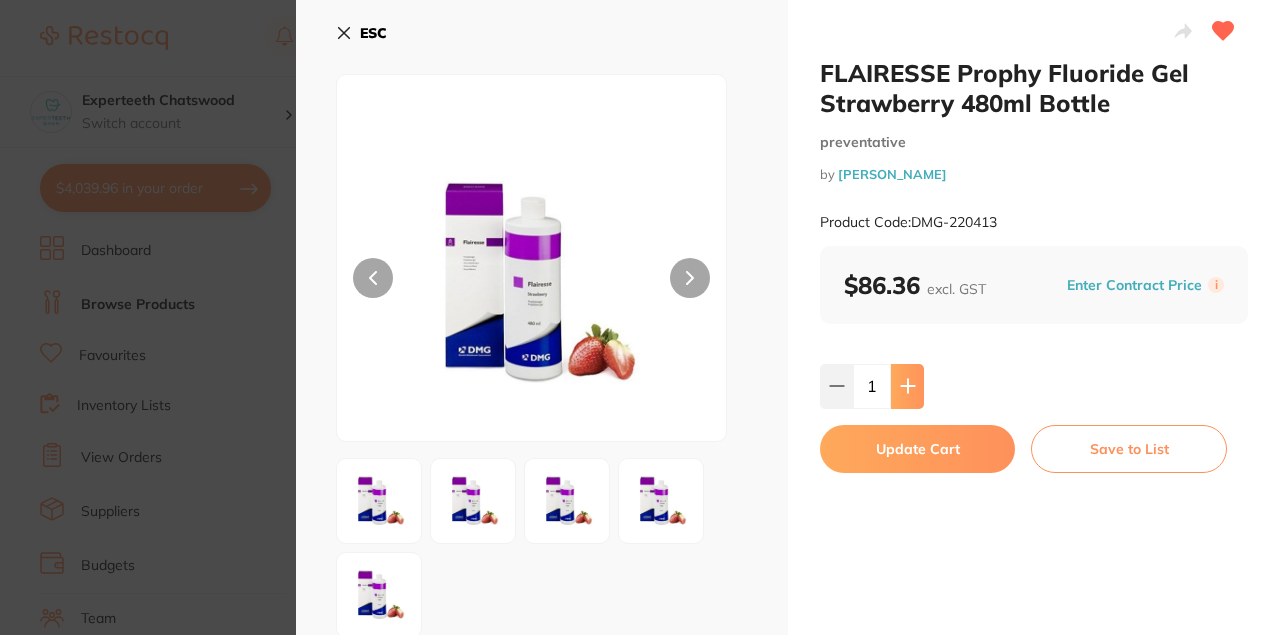 click at bounding box center [907, 386] 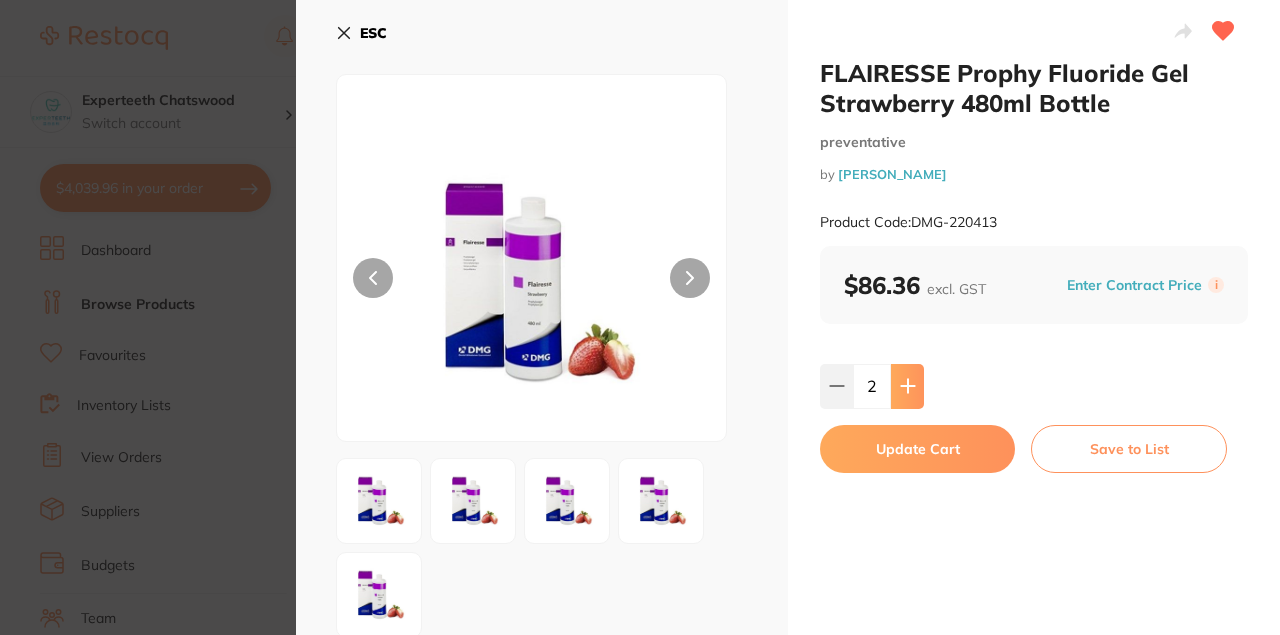 scroll, scrollTop: 0, scrollLeft: 0, axis: both 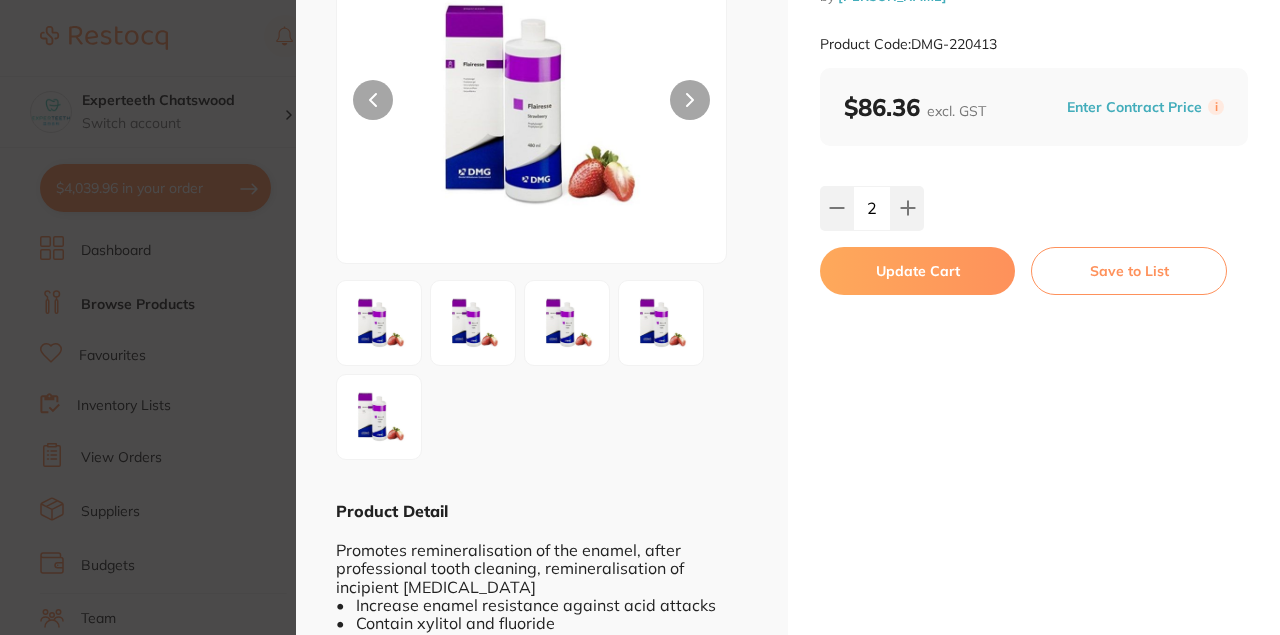 click on "Update Cart" at bounding box center [917, 271] 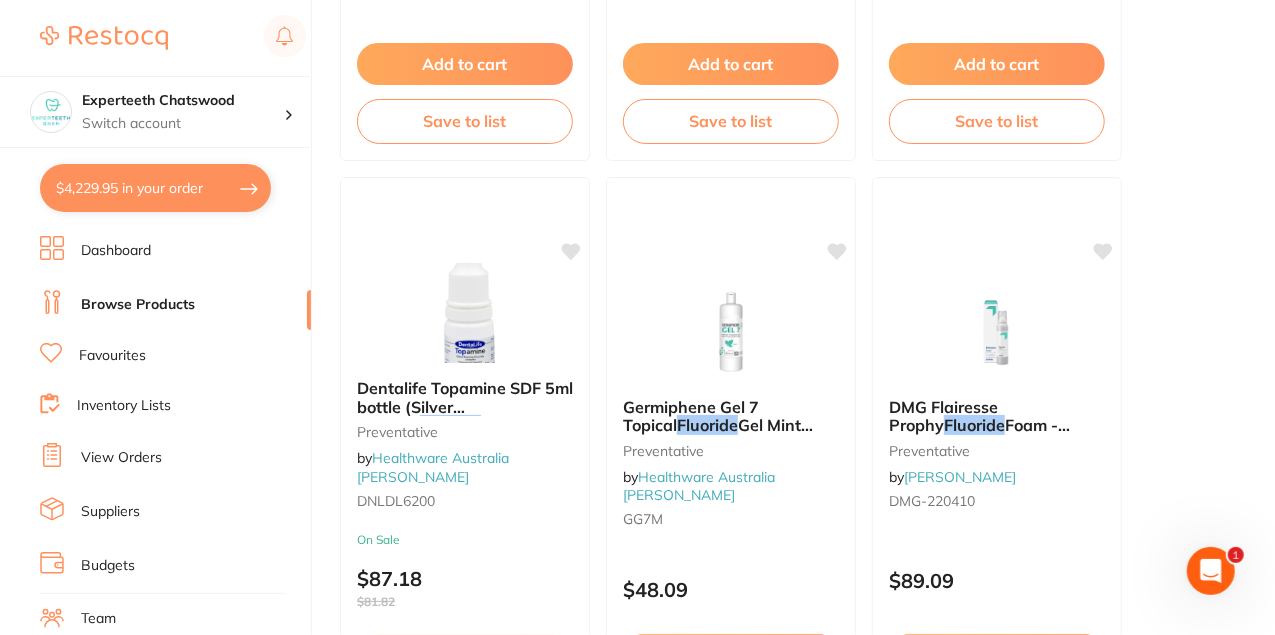 scroll, scrollTop: 1955, scrollLeft: 0, axis: vertical 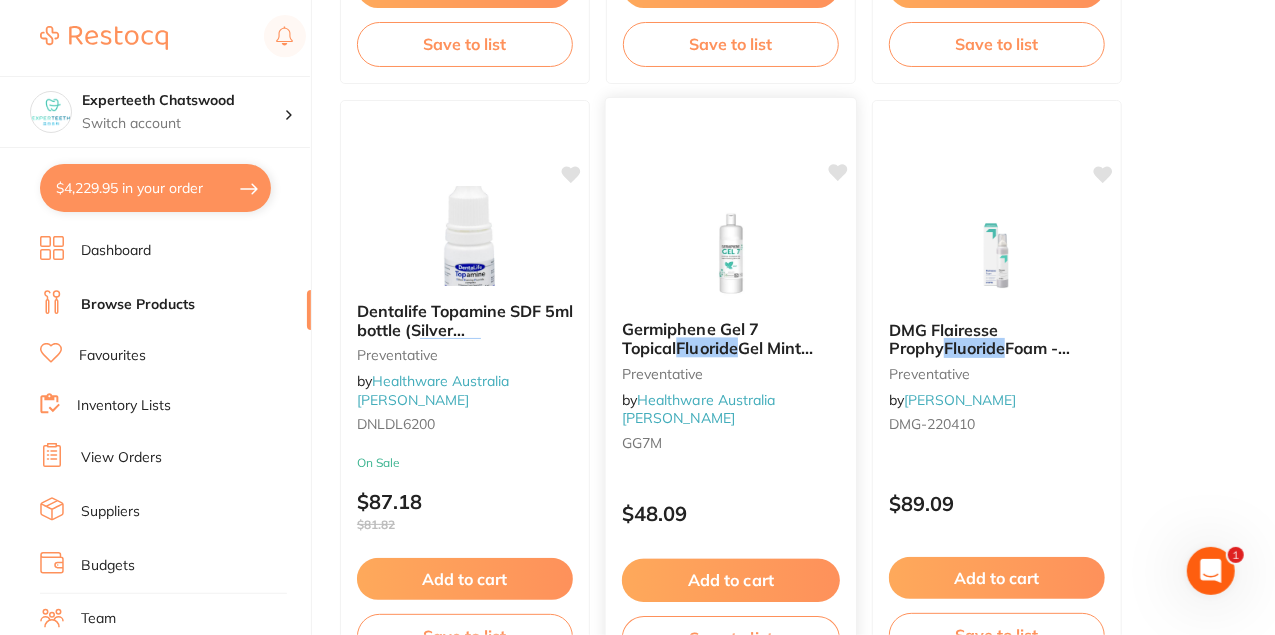 click at bounding box center (730, 253) 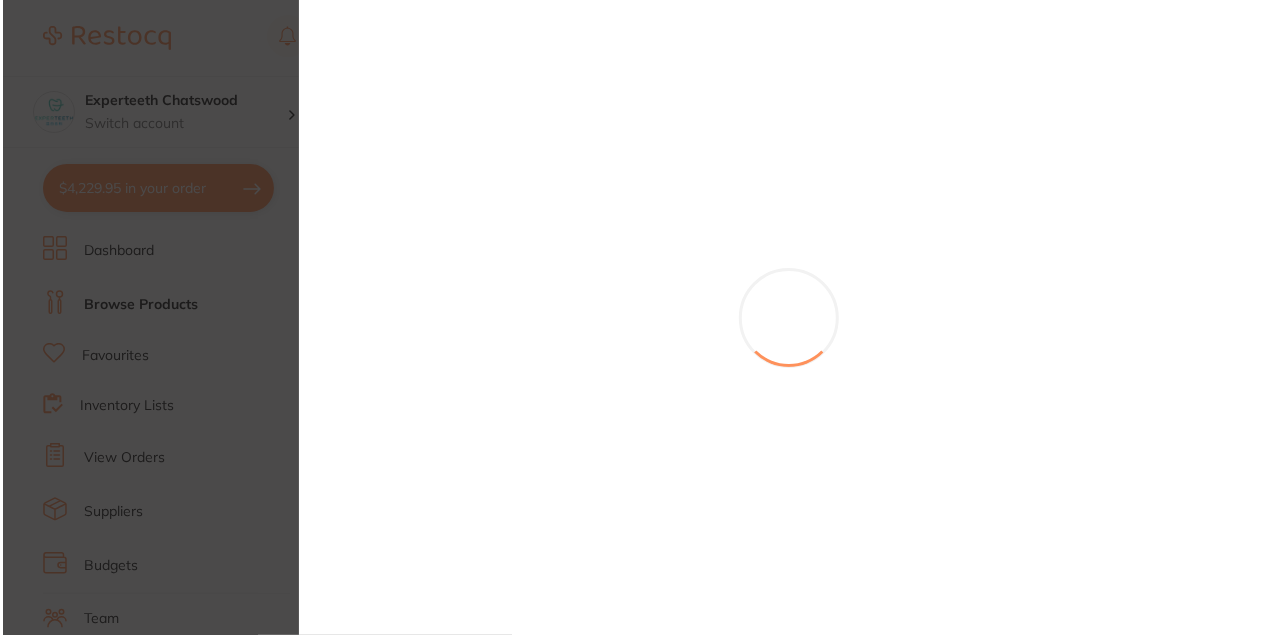 scroll, scrollTop: 0, scrollLeft: 0, axis: both 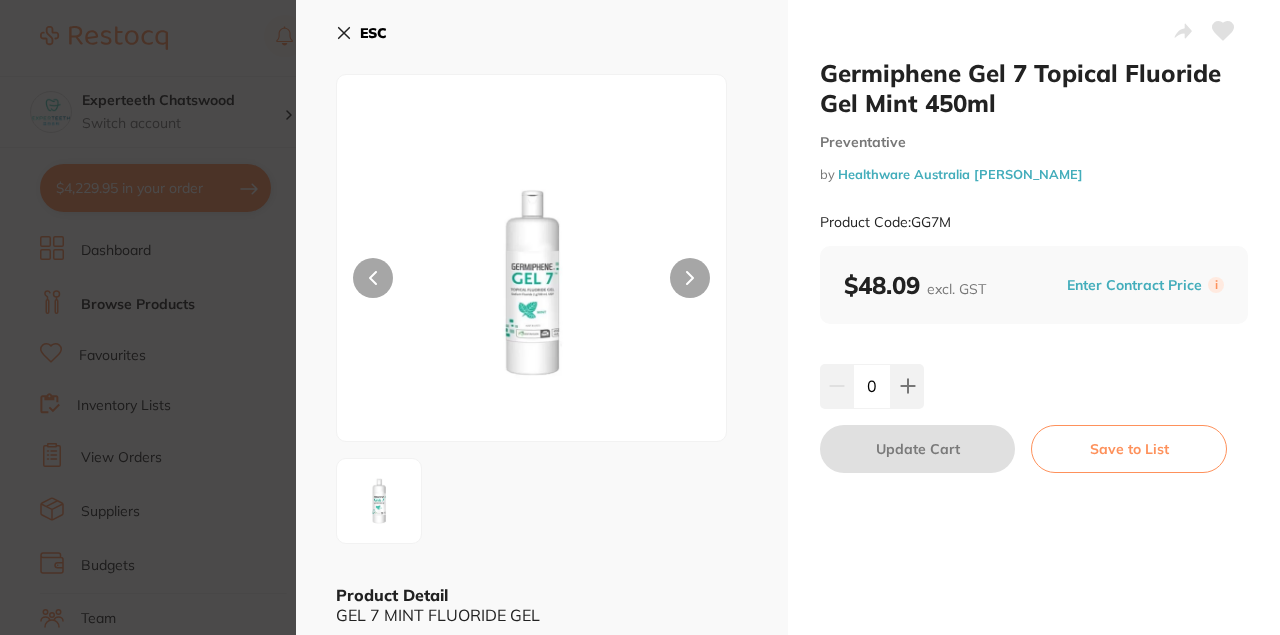 click 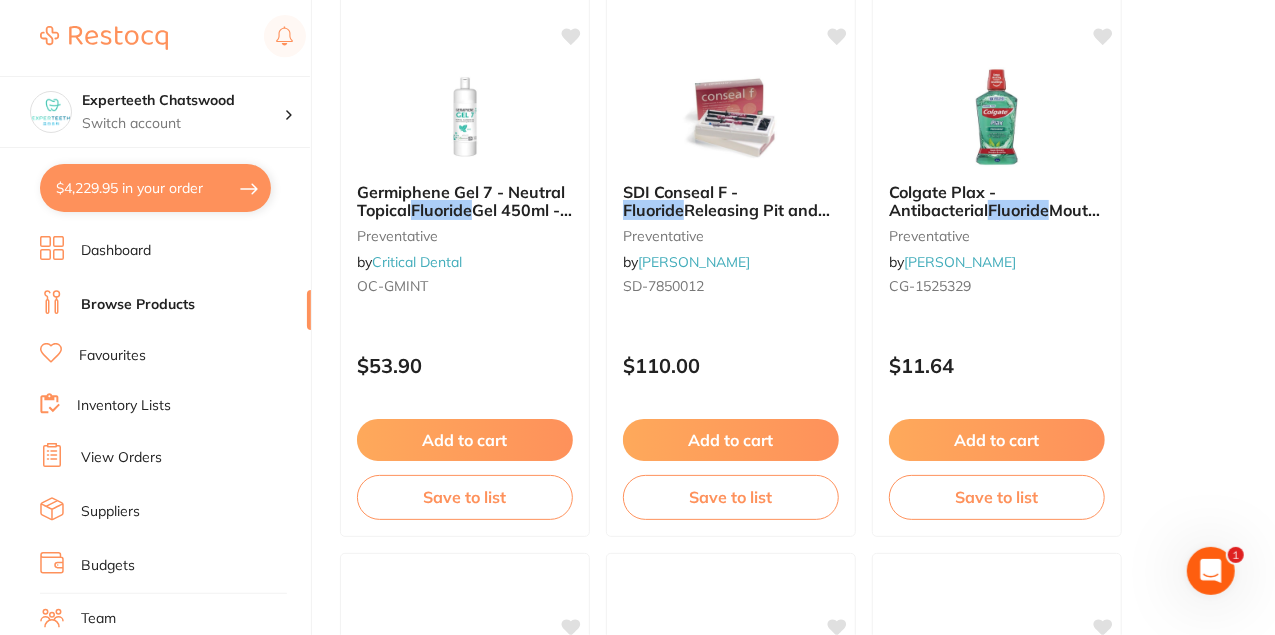 scroll, scrollTop: 3866, scrollLeft: 0, axis: vertical 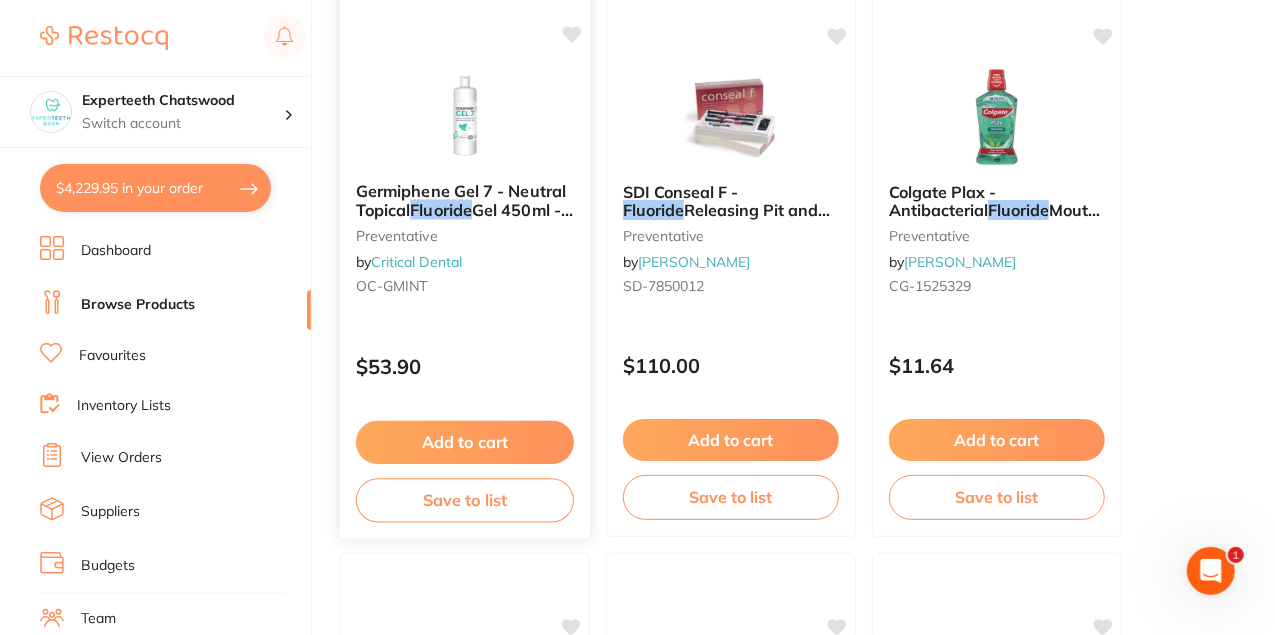 click on "Germiphene Gel 7 - Neutral Topical  Fluoride  Gel 450ml - Mint Flavour    preventative by  Critical Dental OC-GMINT" at bounding box center [465, 242] 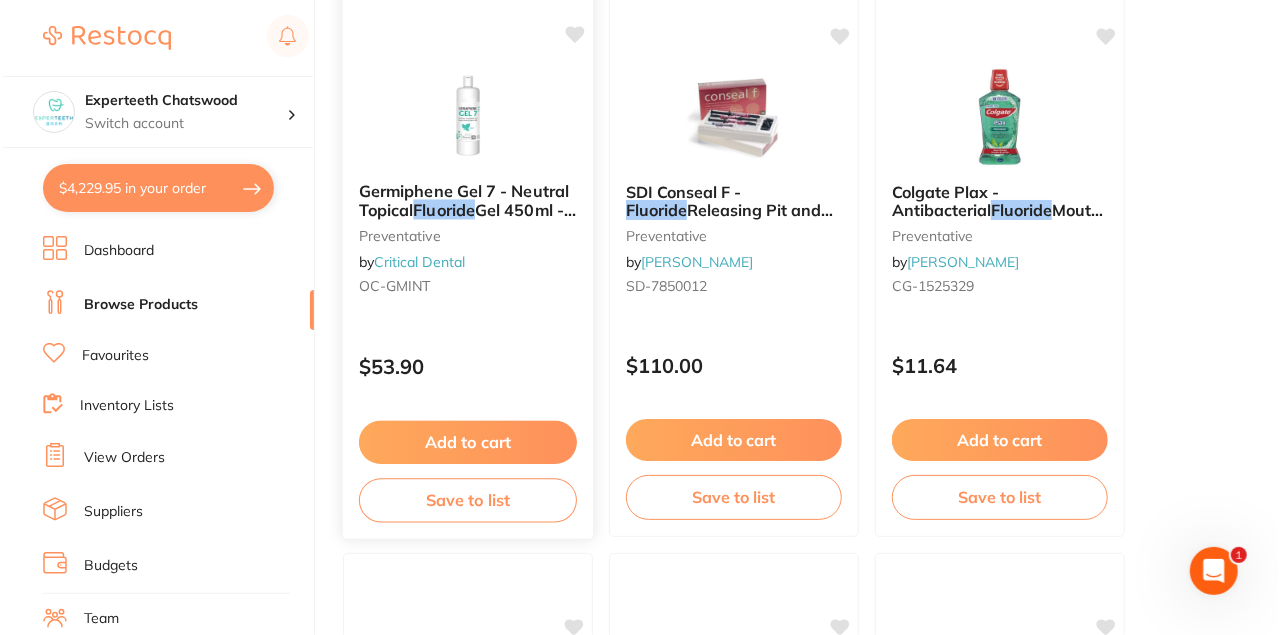 scroll, scrollTop: 0, scrollLeft: 0, axis: both 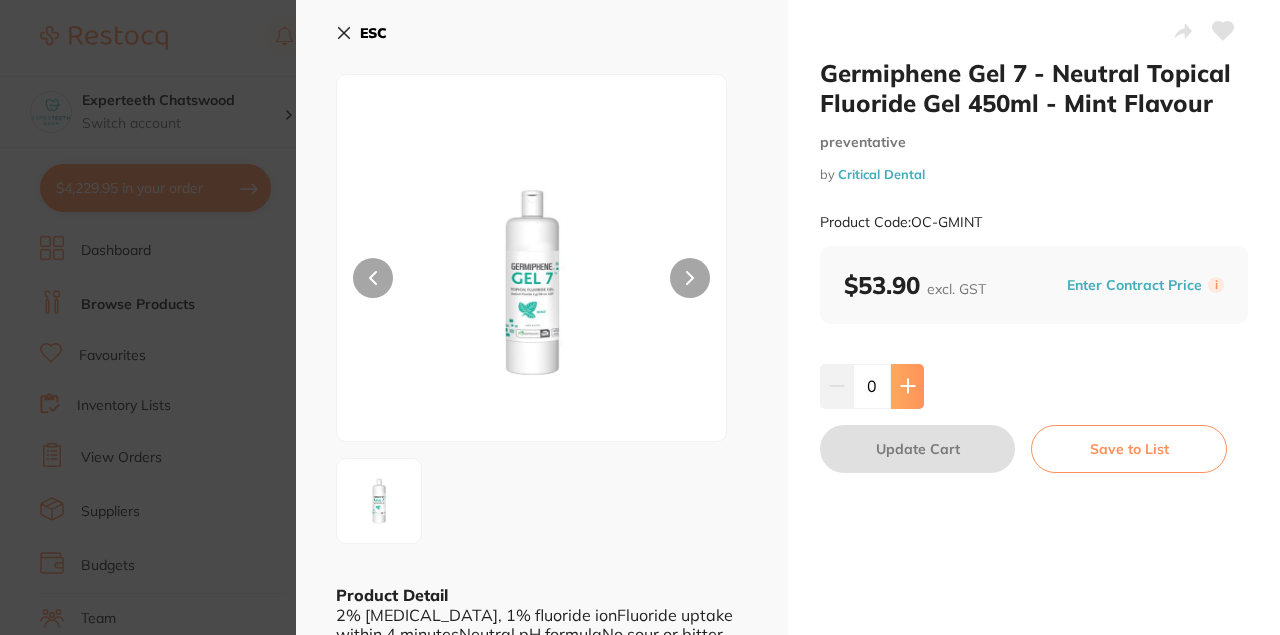 click 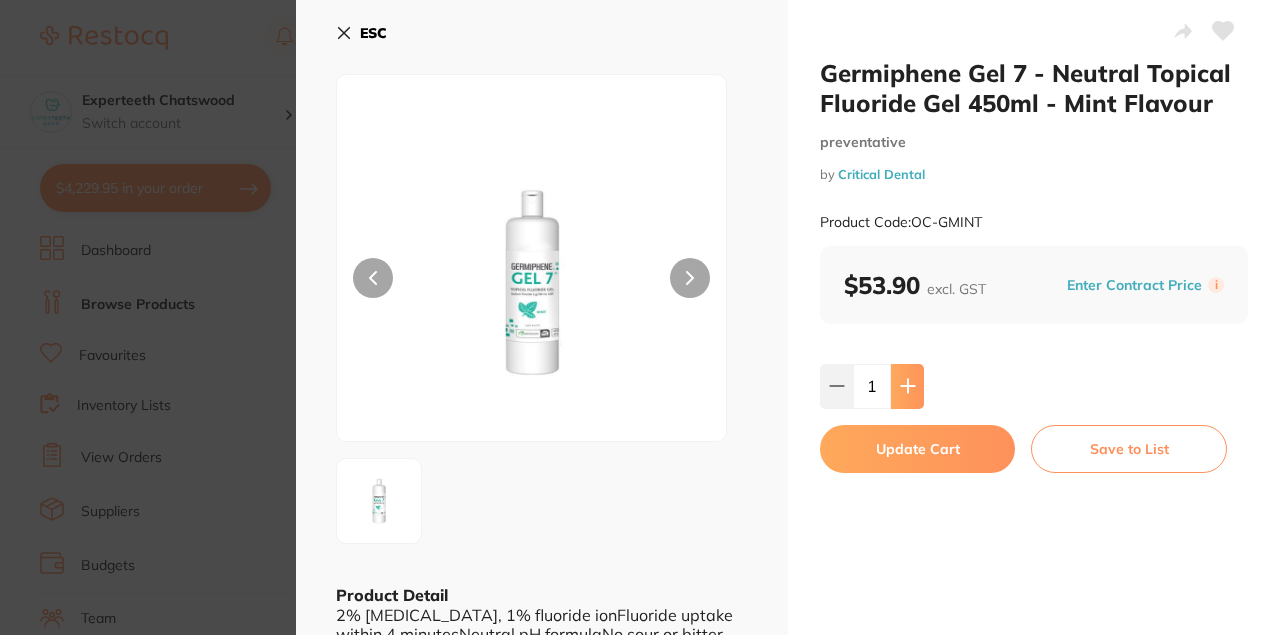 click 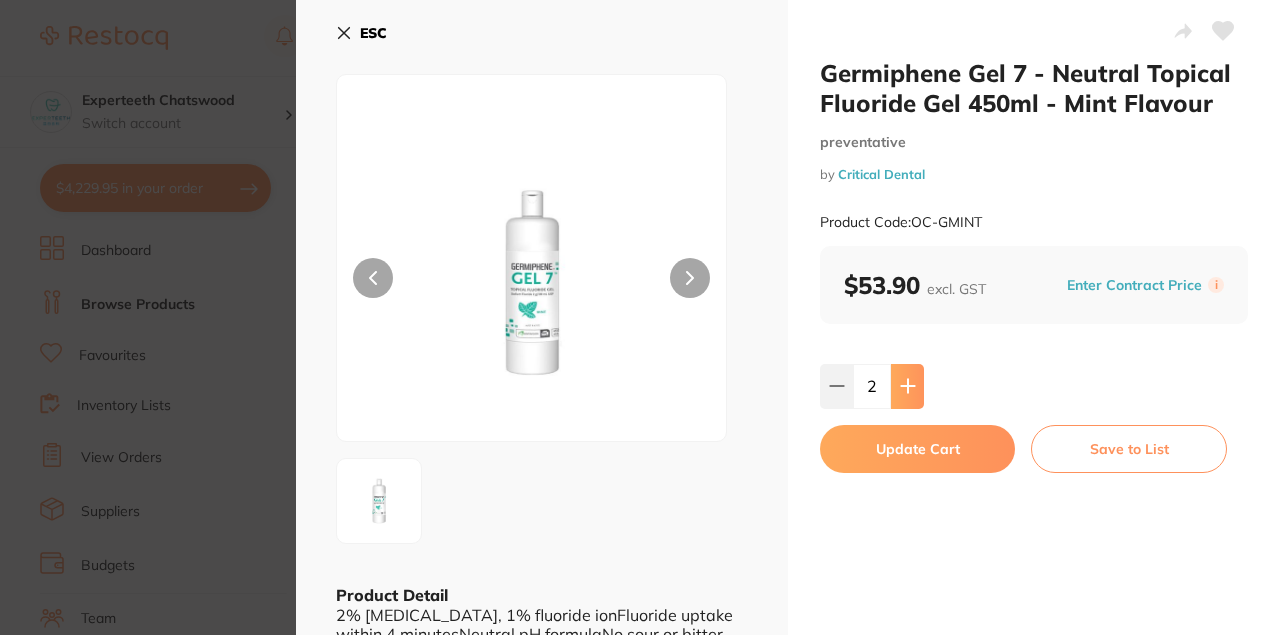 scroll, scrollTop: 0, scrollLeft: 0, axis: both 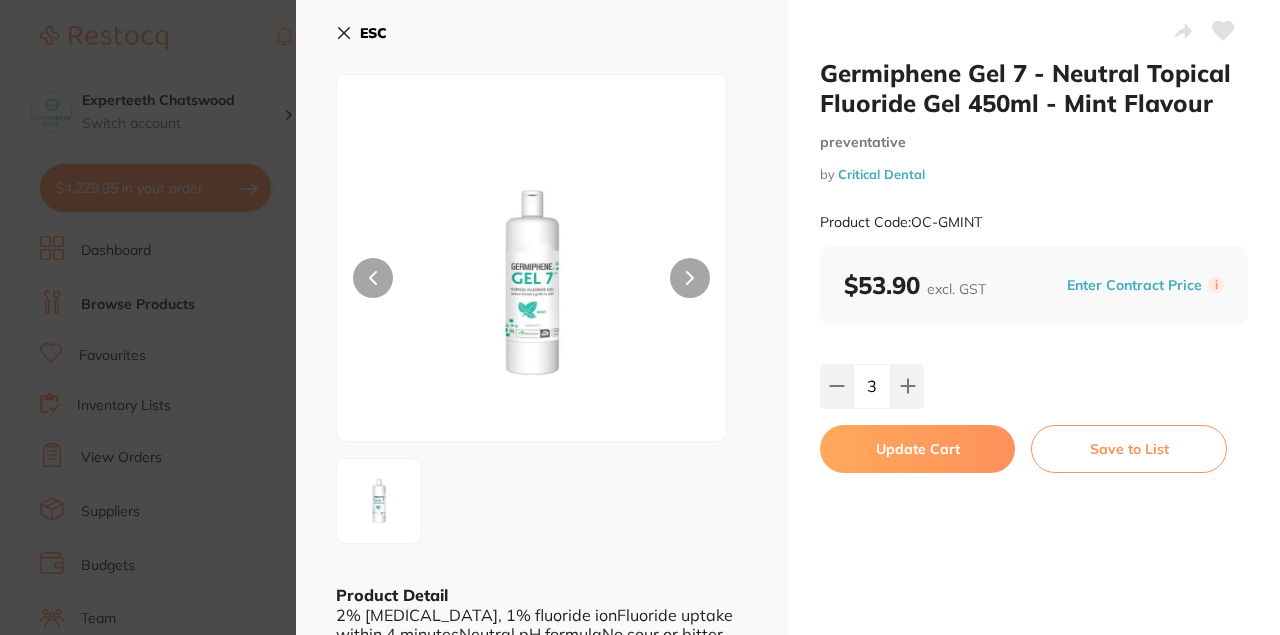 click on "Update Cart" at bounding box center (917, 449) 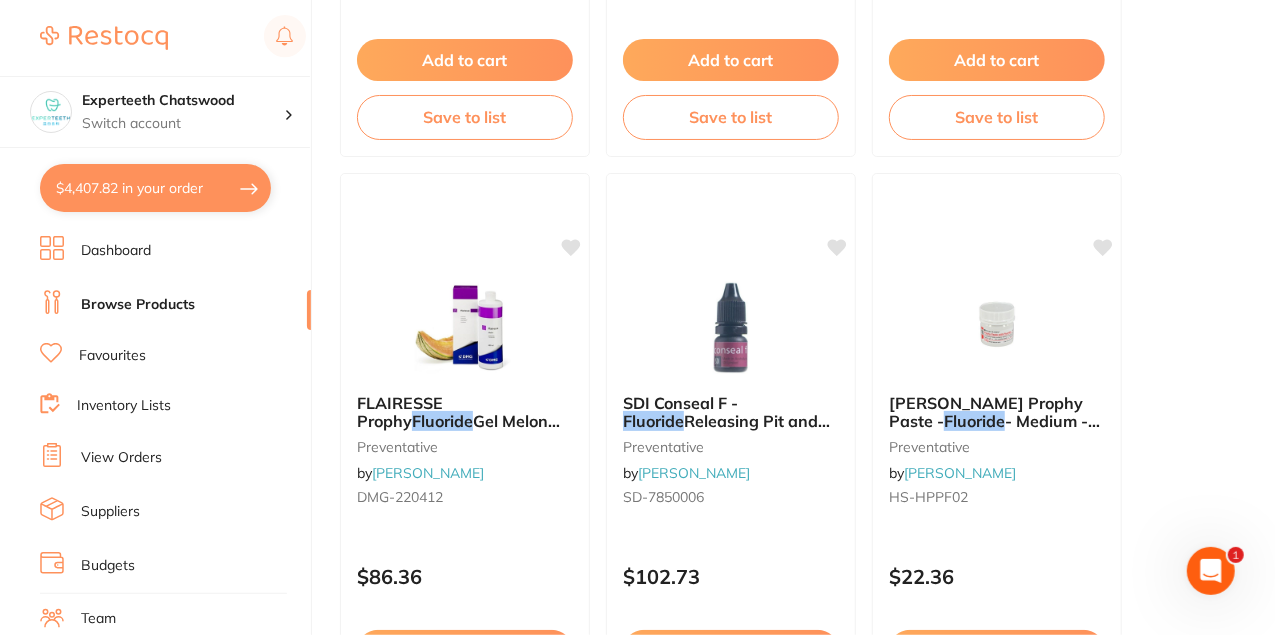 scroll, scrollTop: 4266, scrollLeft: 0, axis: vertical 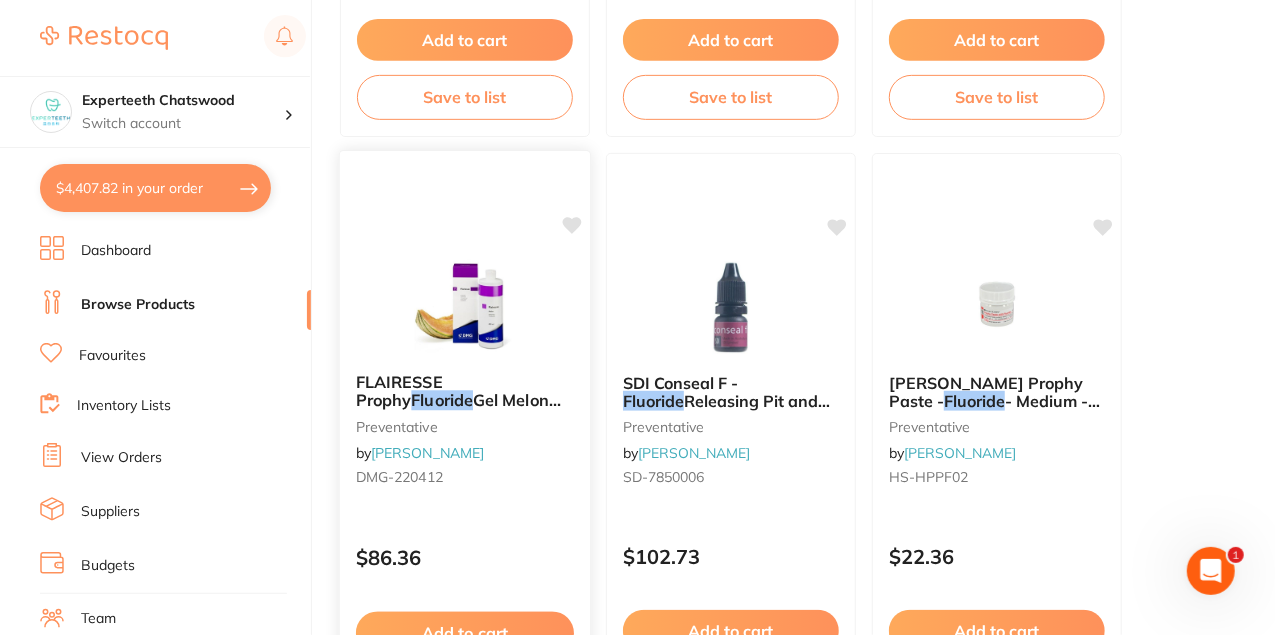 click on "FLAIRESSE Prophy  Fluoride  Gel Melon 480ml Bottle   preventative by  [PERSON_NAME] DMG-220412" at bounding box center [465, 433] 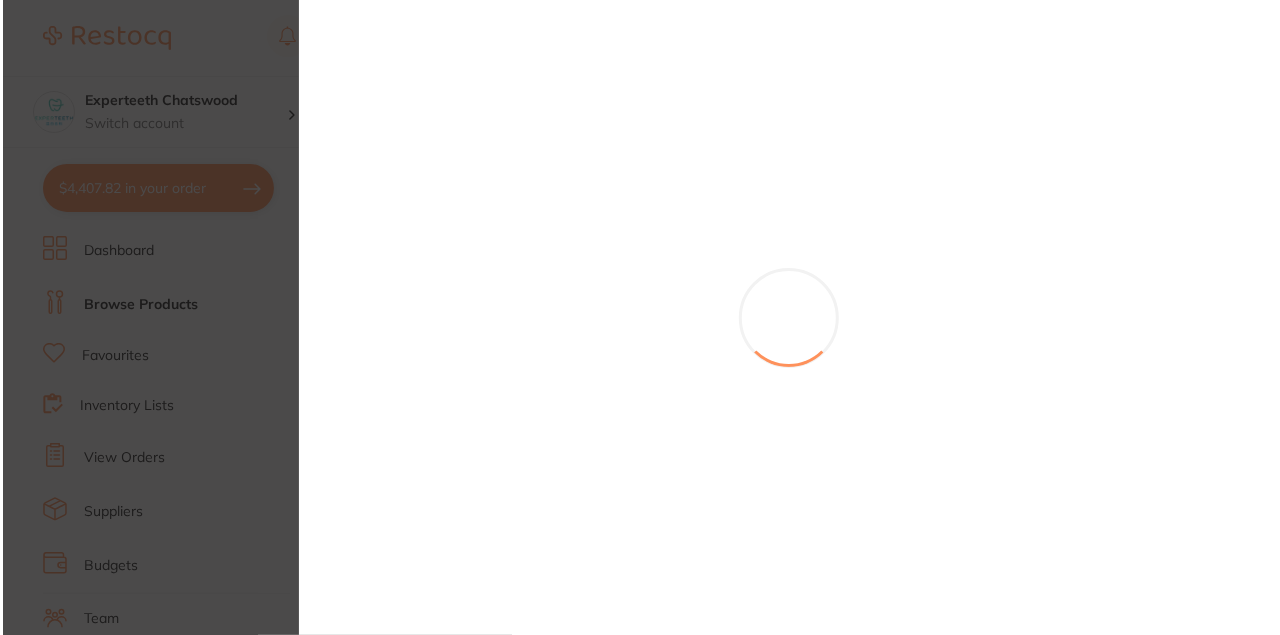 scroll, scrollTop: 0, scrollLeft: 0, axis: both 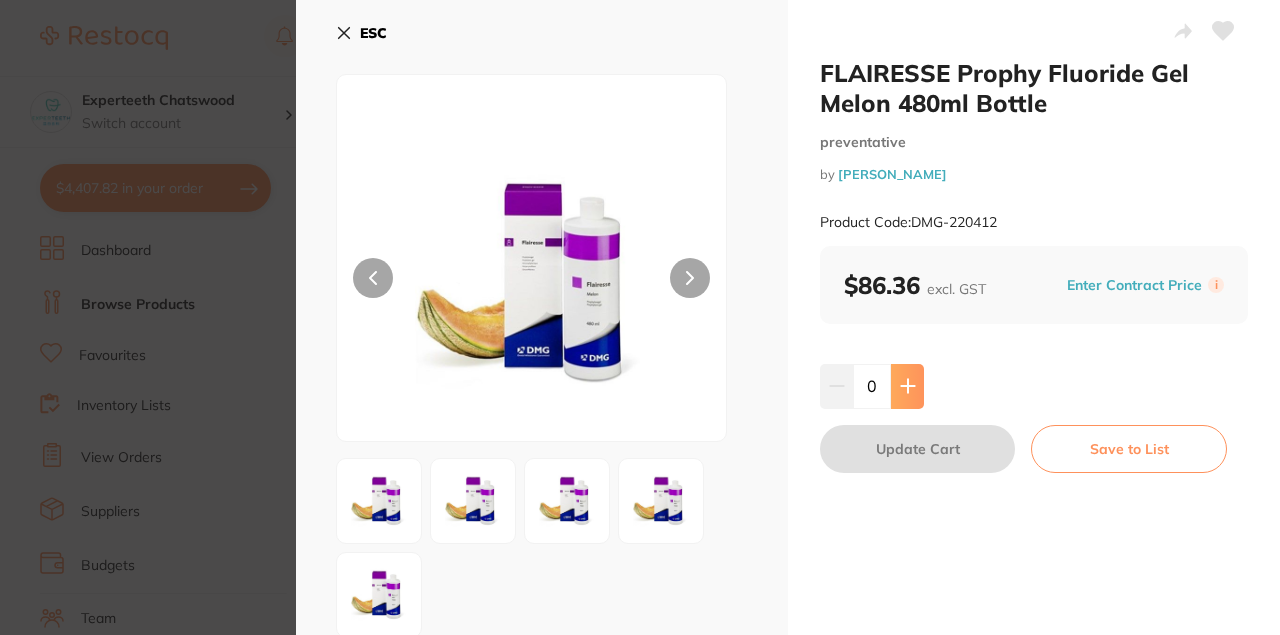 click 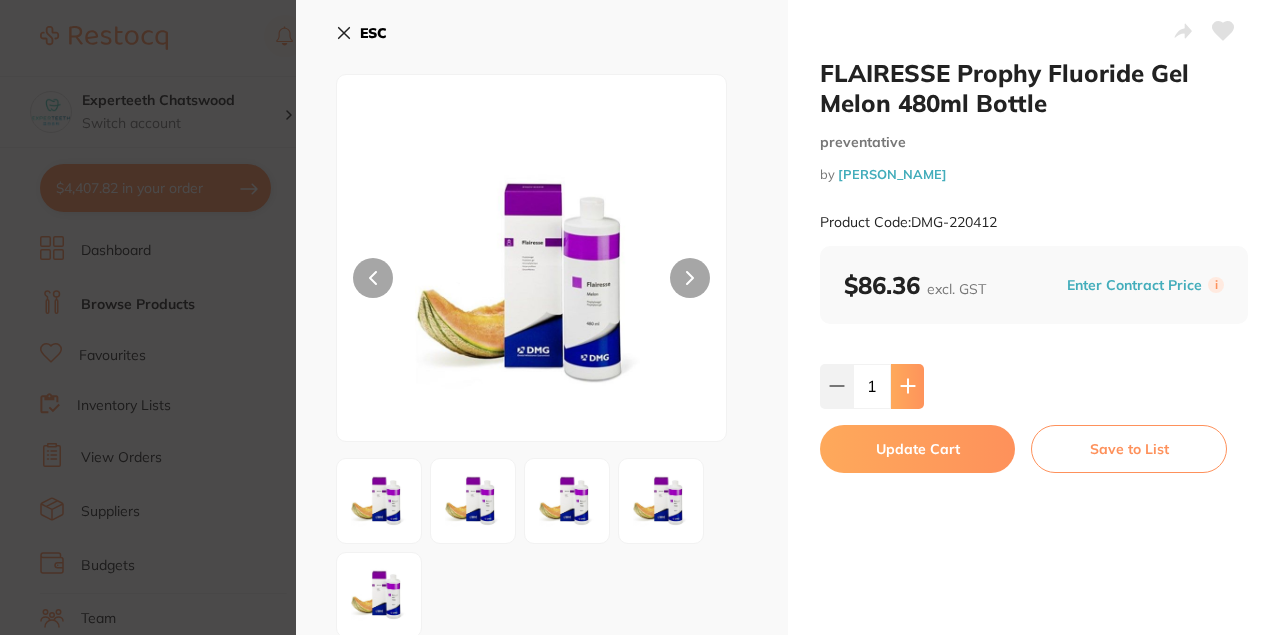 click 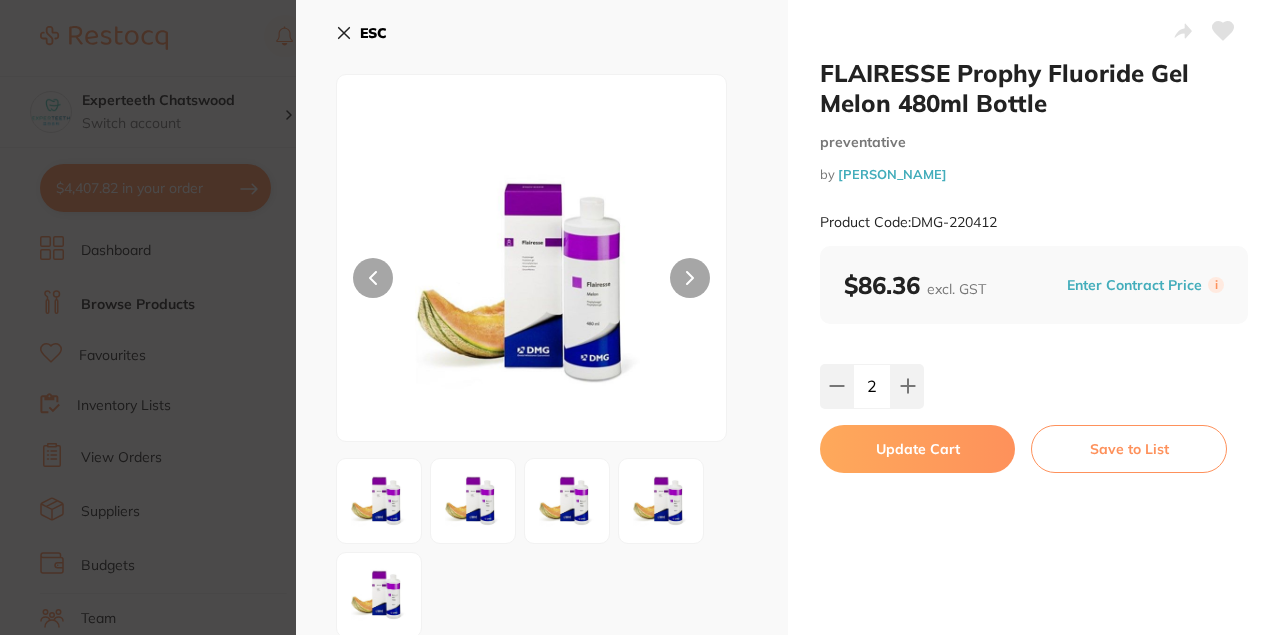 scroll, scrollTop: 0, scrollLeft: 0, axis: both 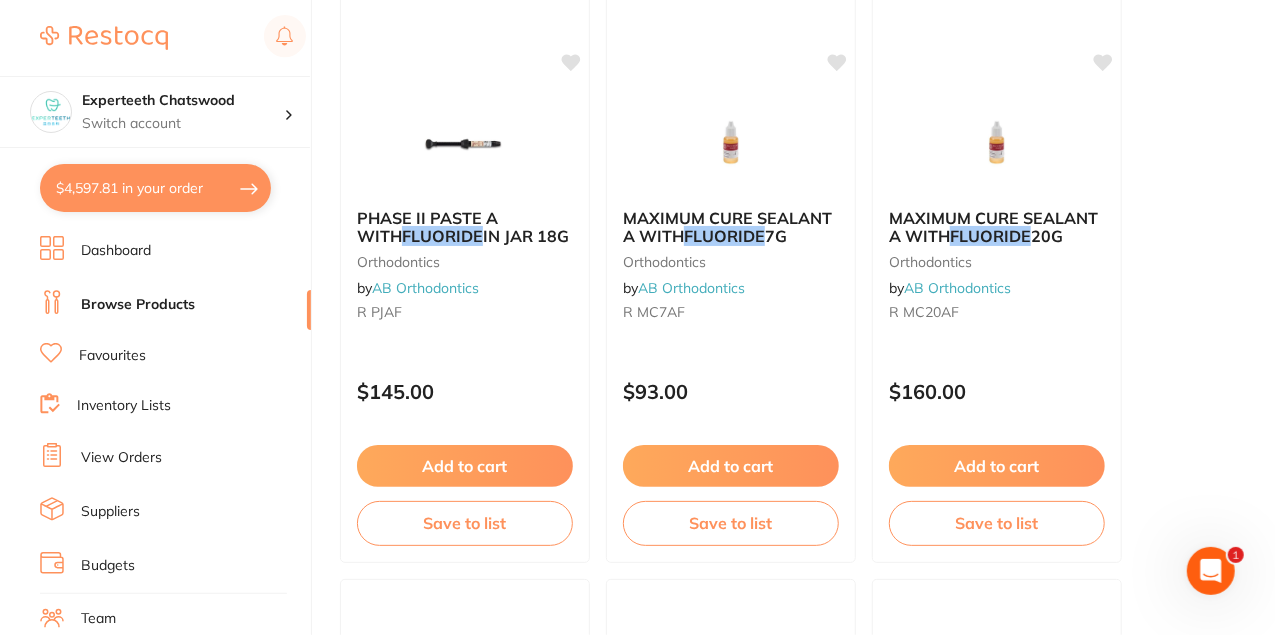 click on "$4,597.81   in your order" at bounding box center [155, 188] 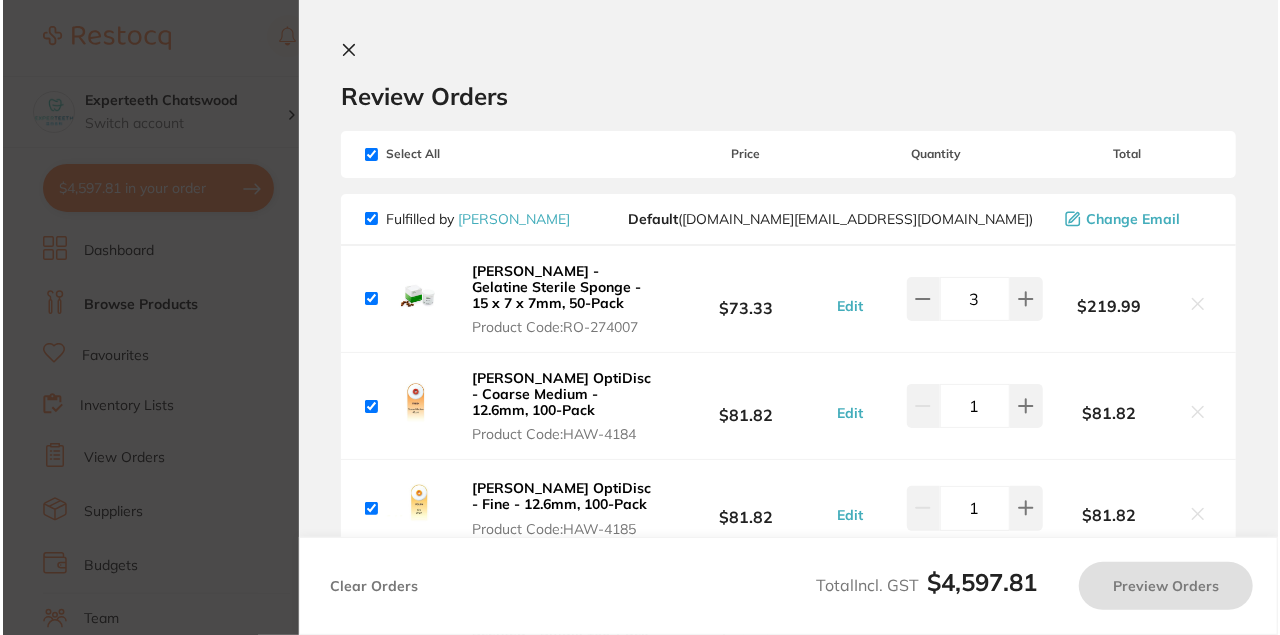 scroll, scrollTop: 0, scrollLeft: 0, axis: both 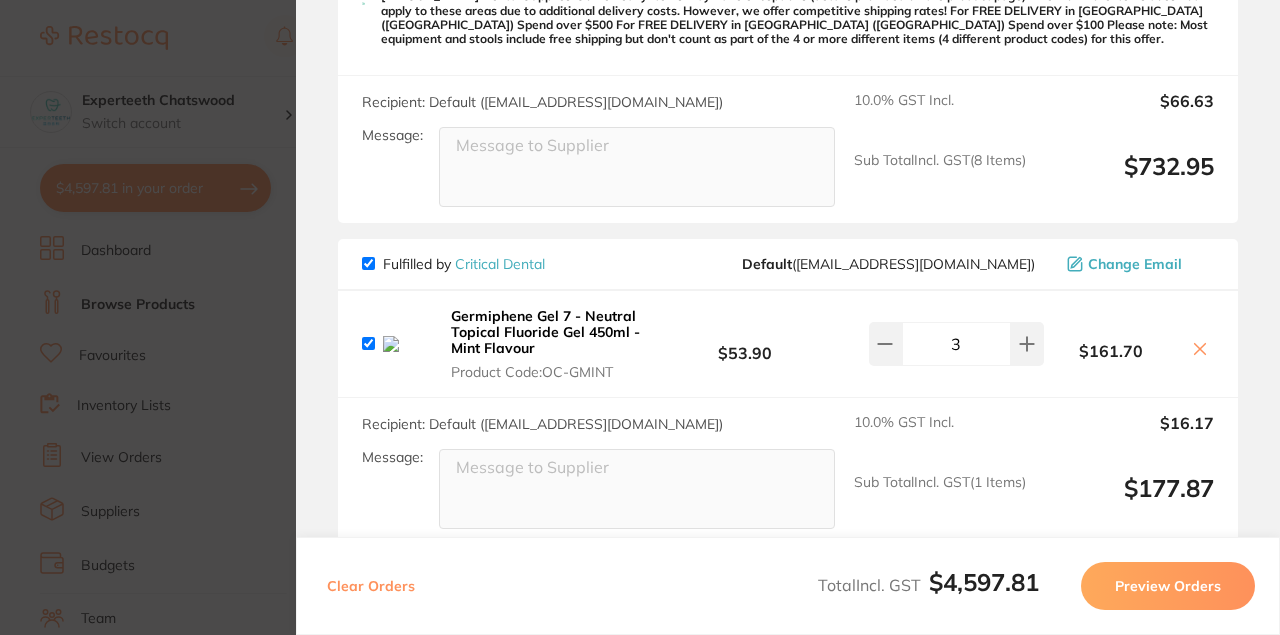 click 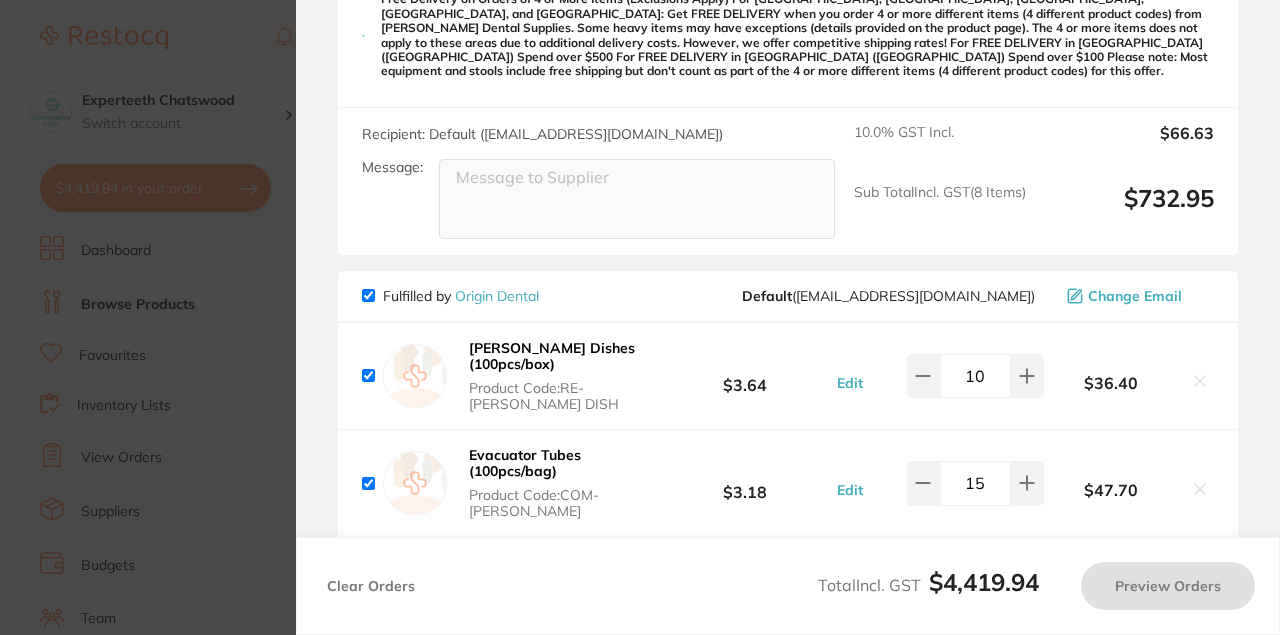 checkbox on "true" 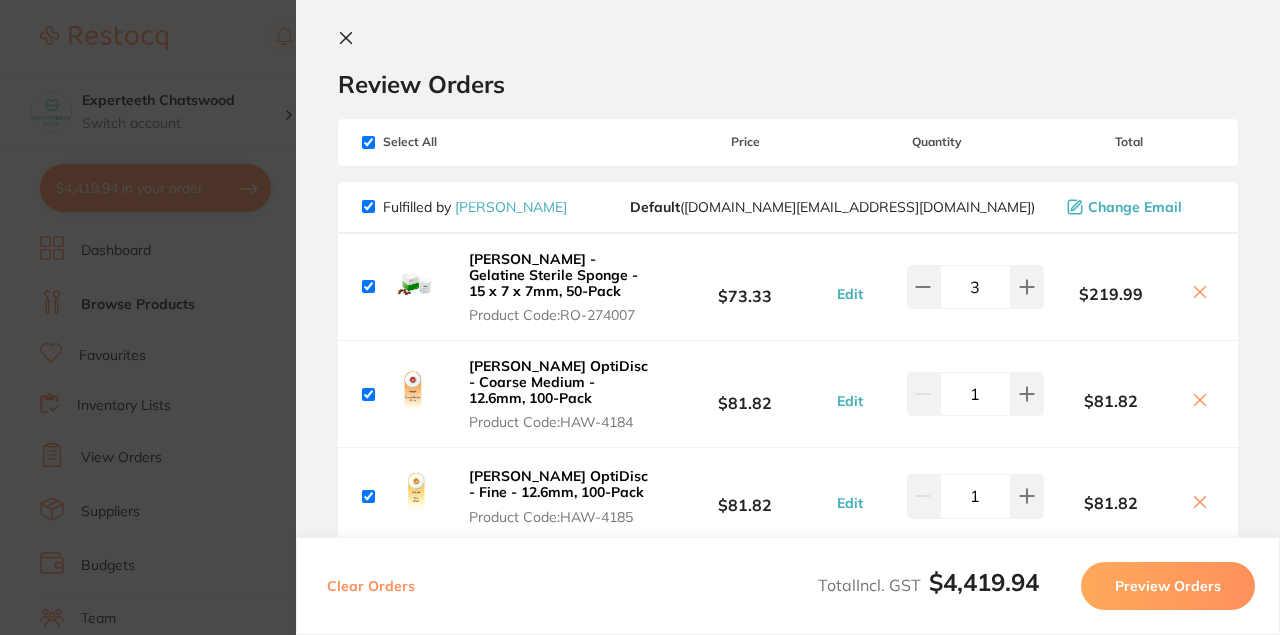 scroll, scrollTop: 0, scrollLeft: 0, axis: both 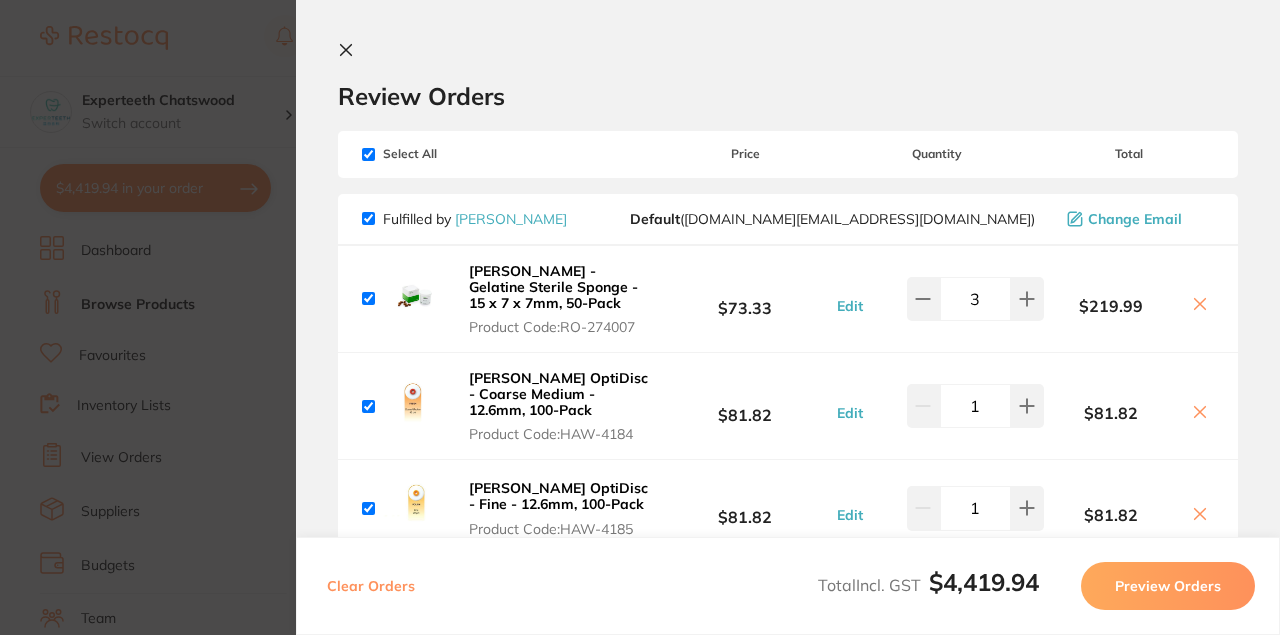 click 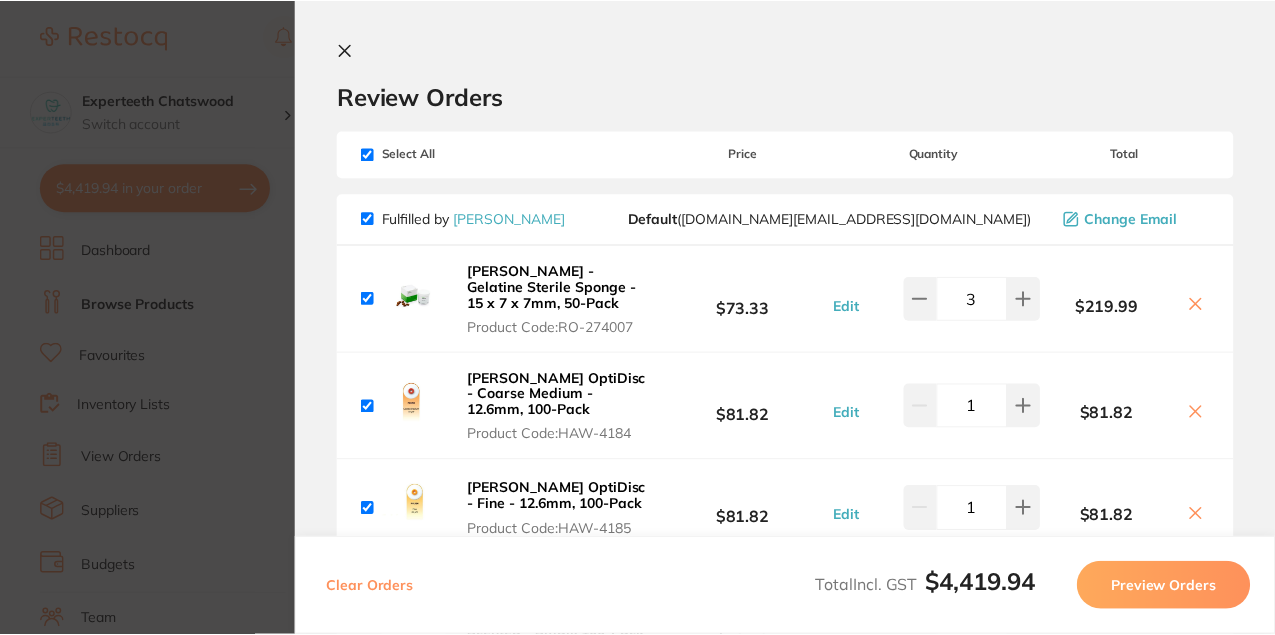 scroll, scrollTop: 9750, scrollLeft: 0, axis: vertical 